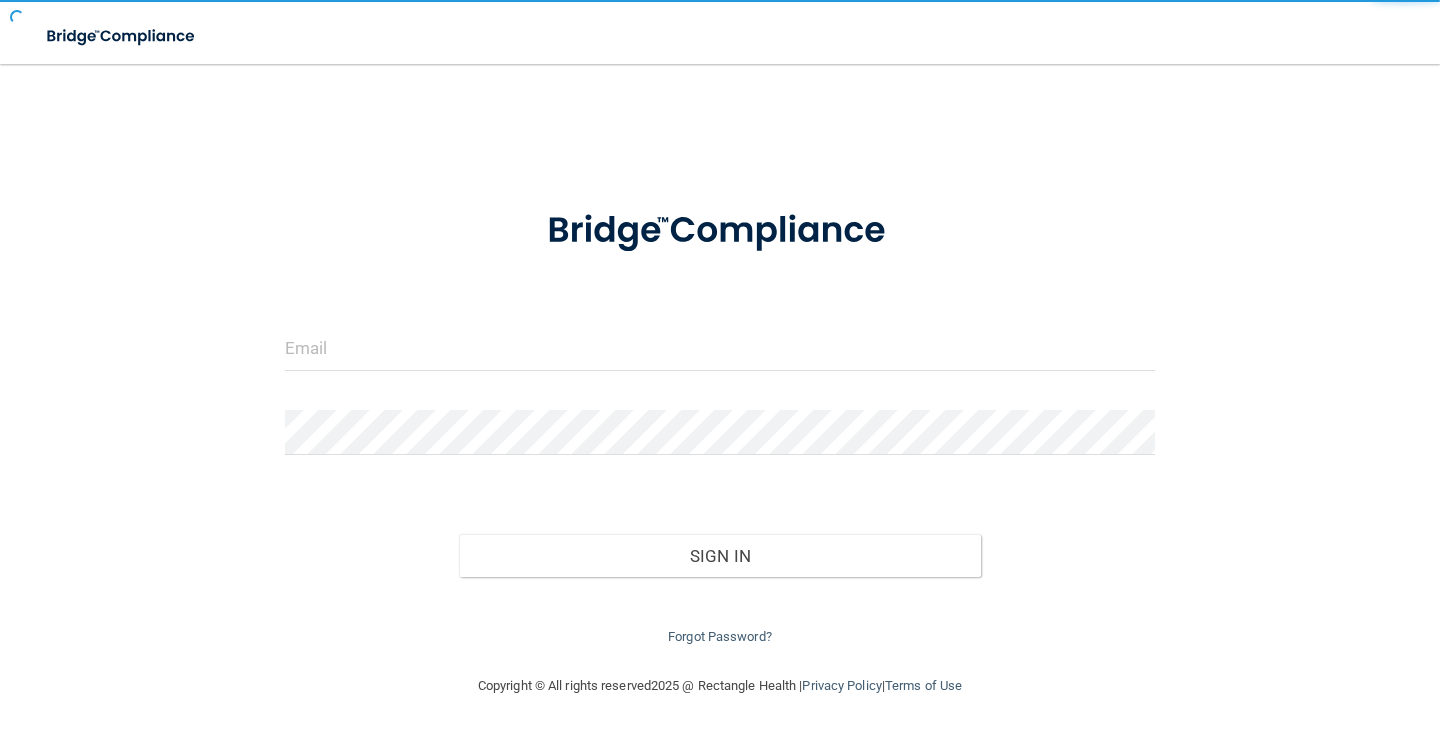 scroll, scrollTop: 0, scrollLeft: 0, axis: both 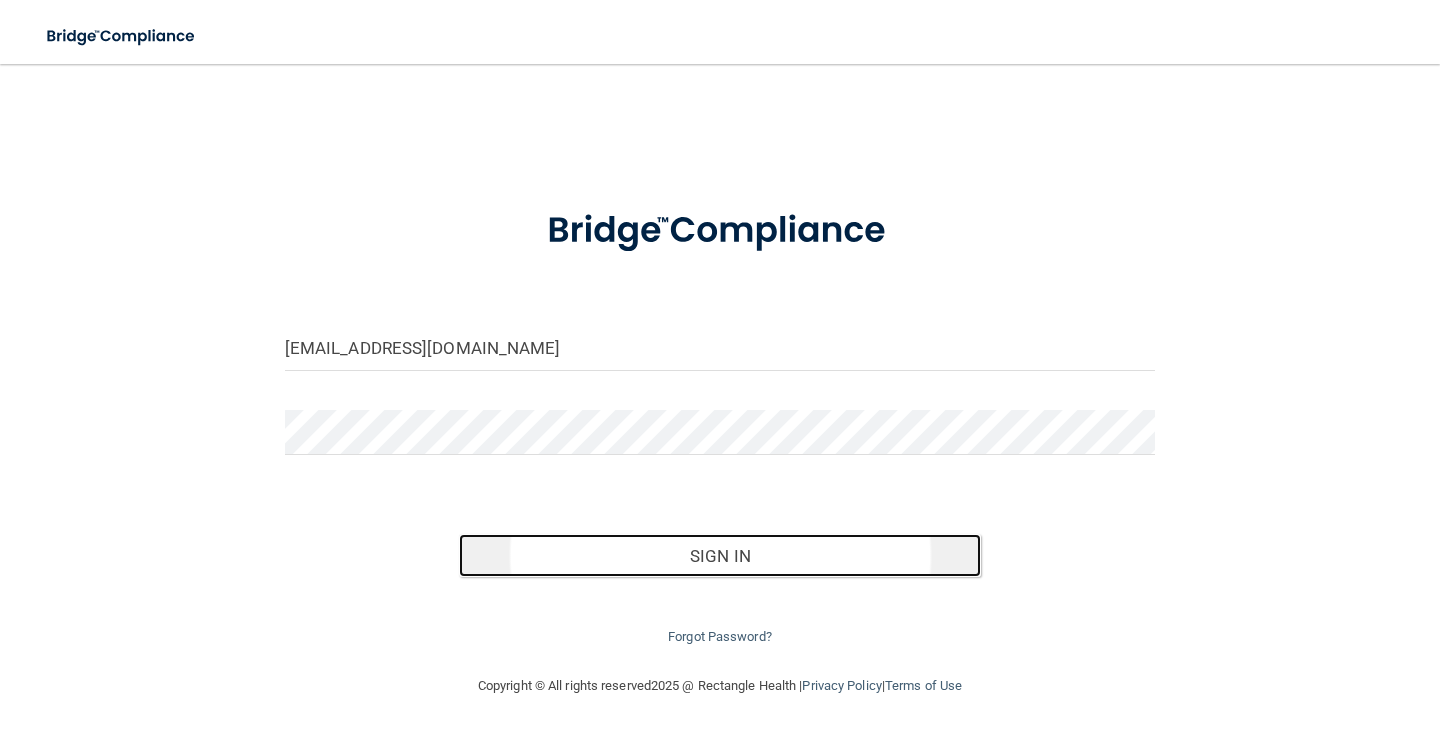 click on "Sign In" at bounding box center (720, 556) 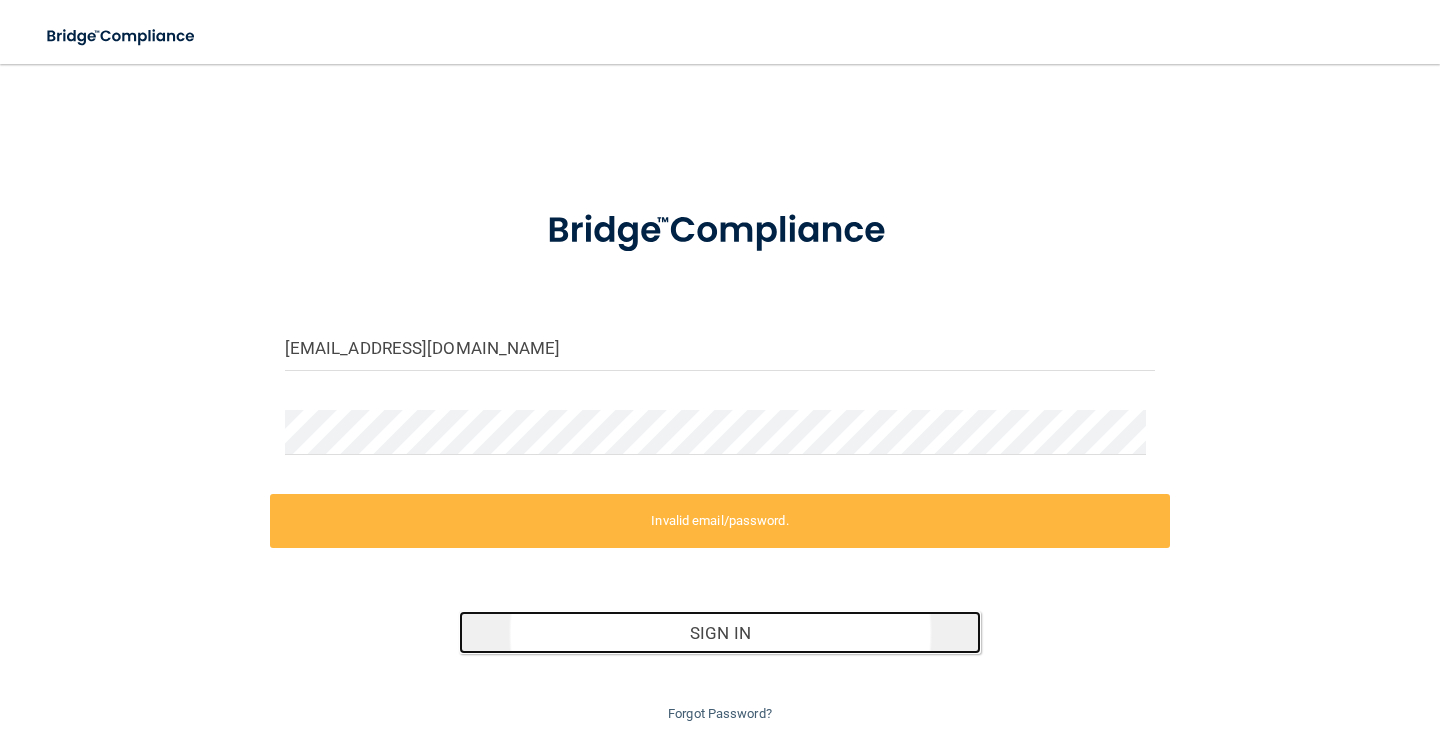 click on "Sign In" at bounding box center (720, 633) 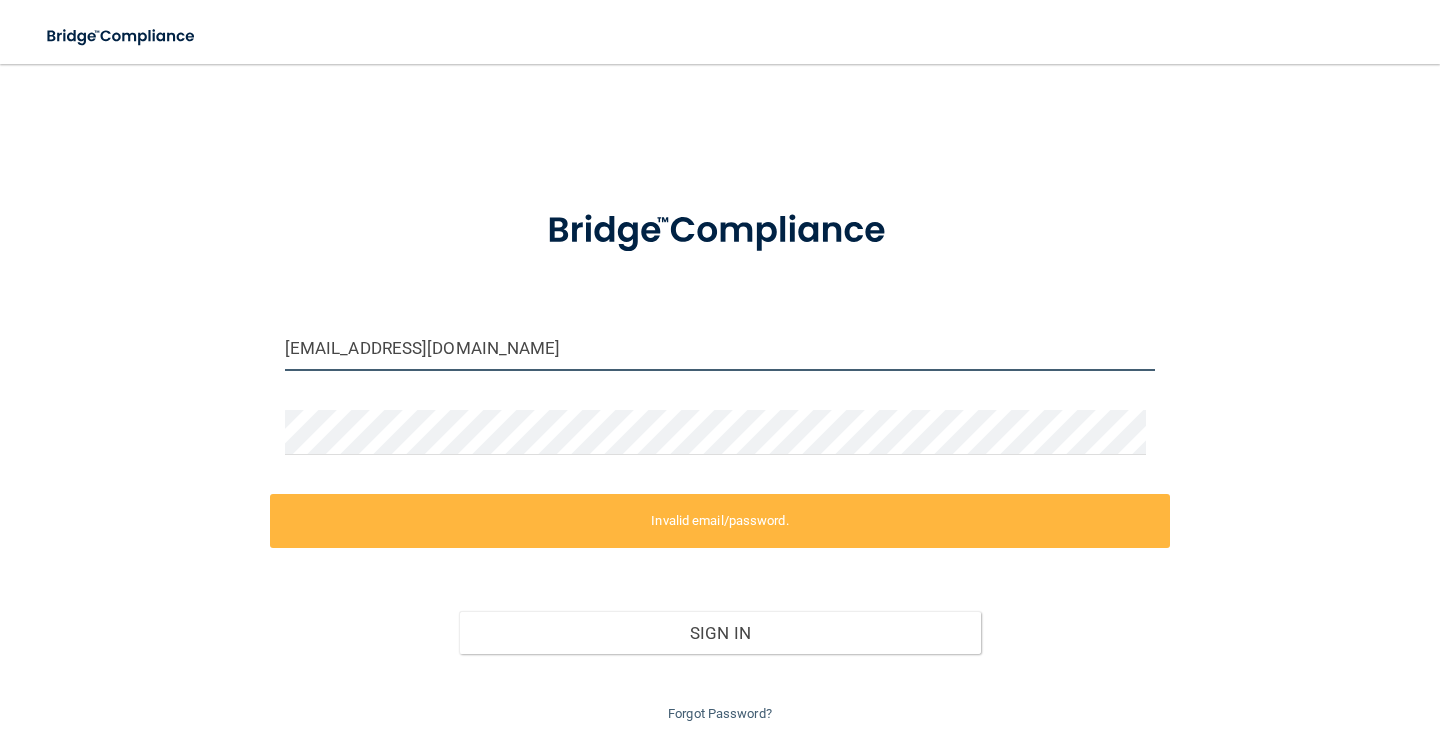 click on "admin@hunterfamilydental.com" at bounding box center (720, 348) 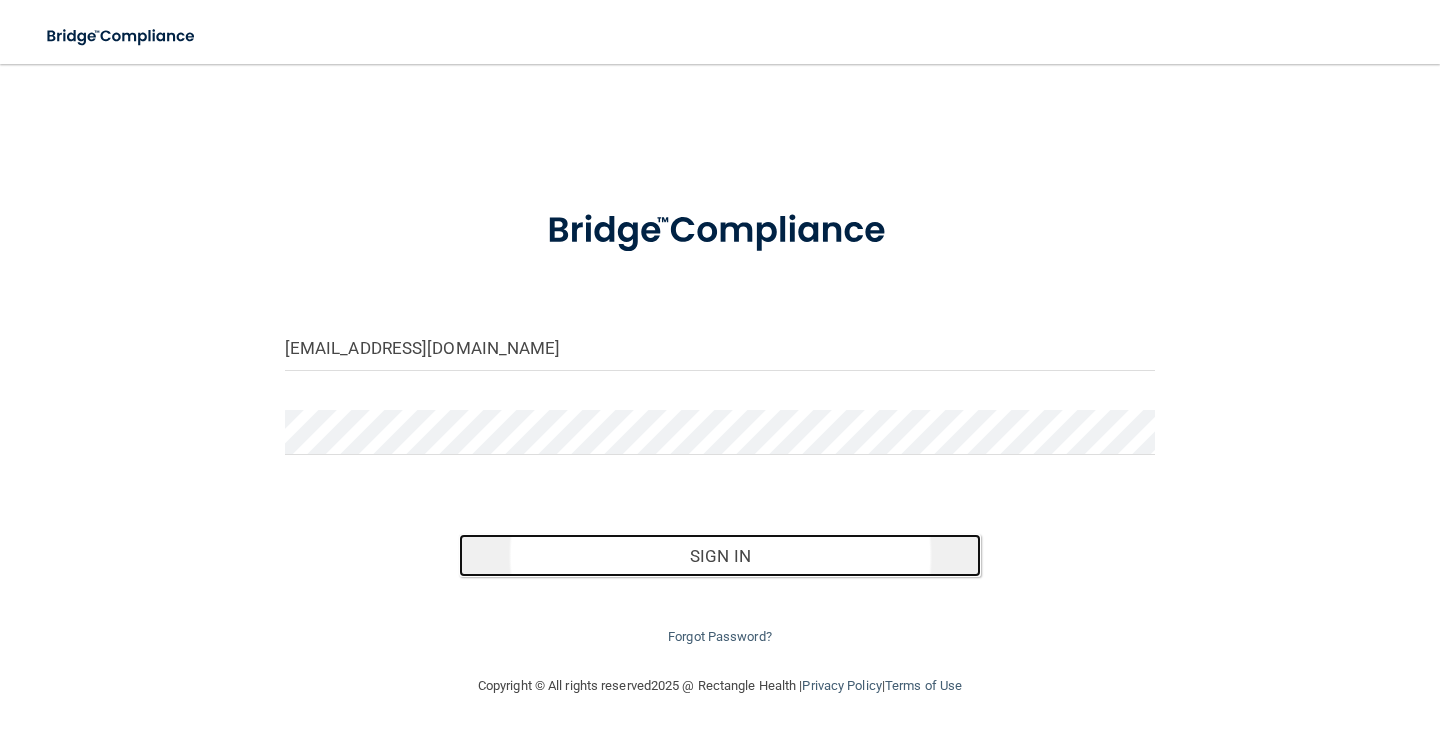 click on "Sign In" at bounding box center [720, 556] 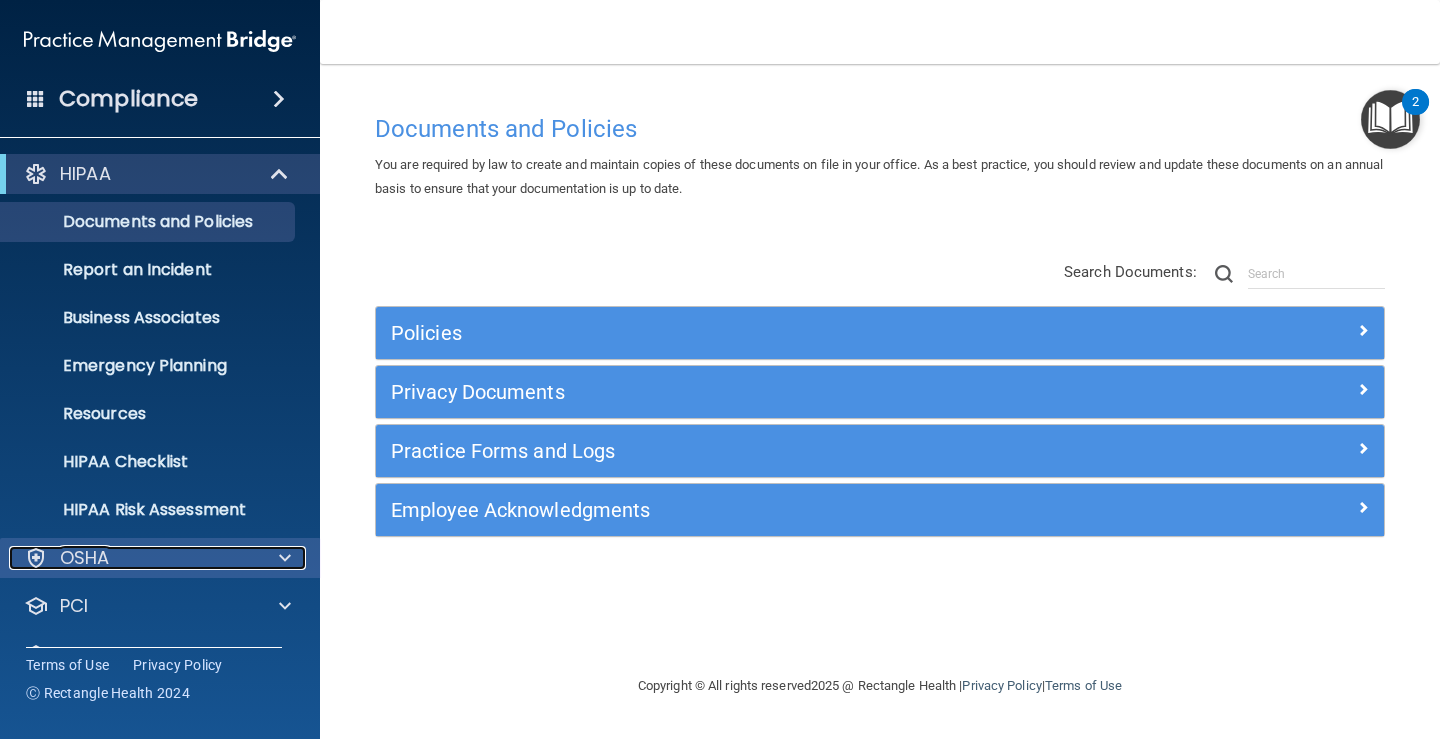 click at bounding box center (285, 558) 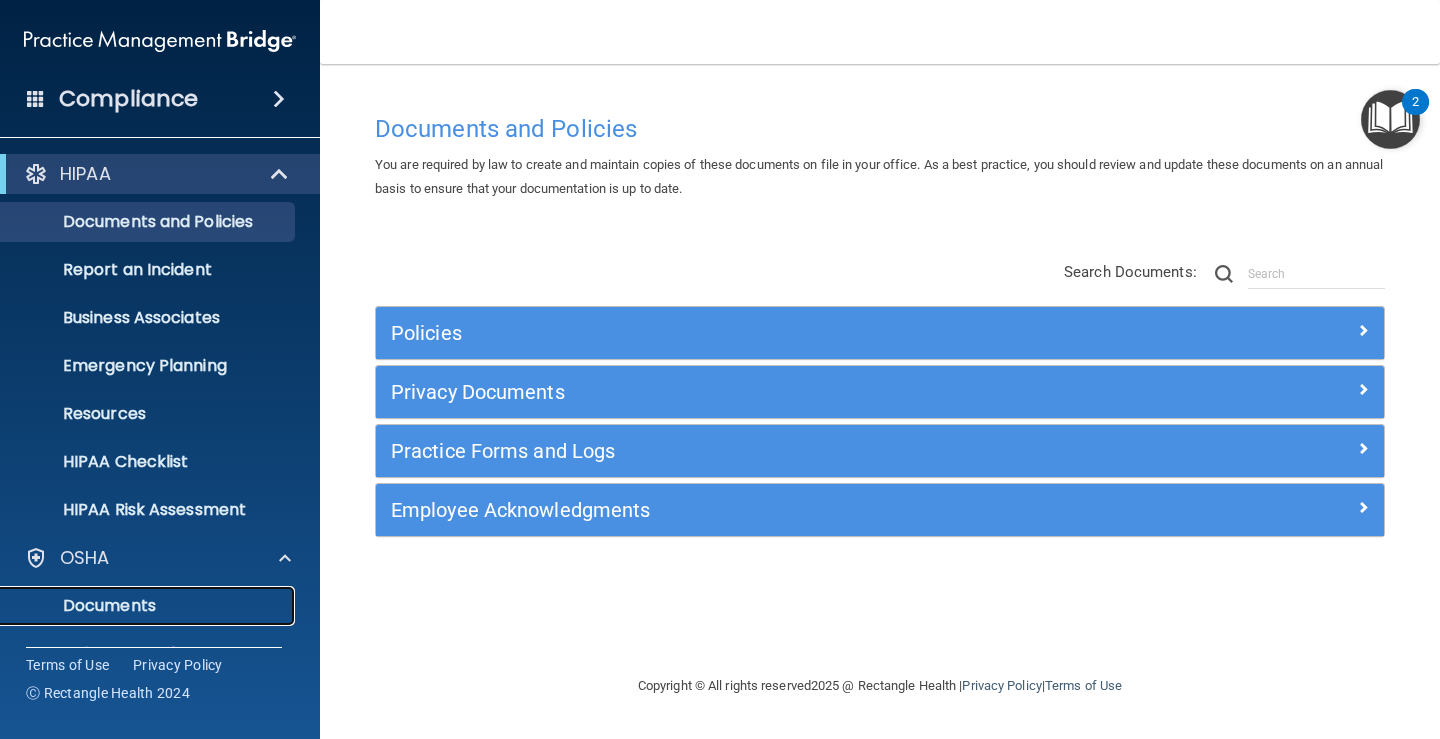 click on "Documents" at bounding box center (149, 606) 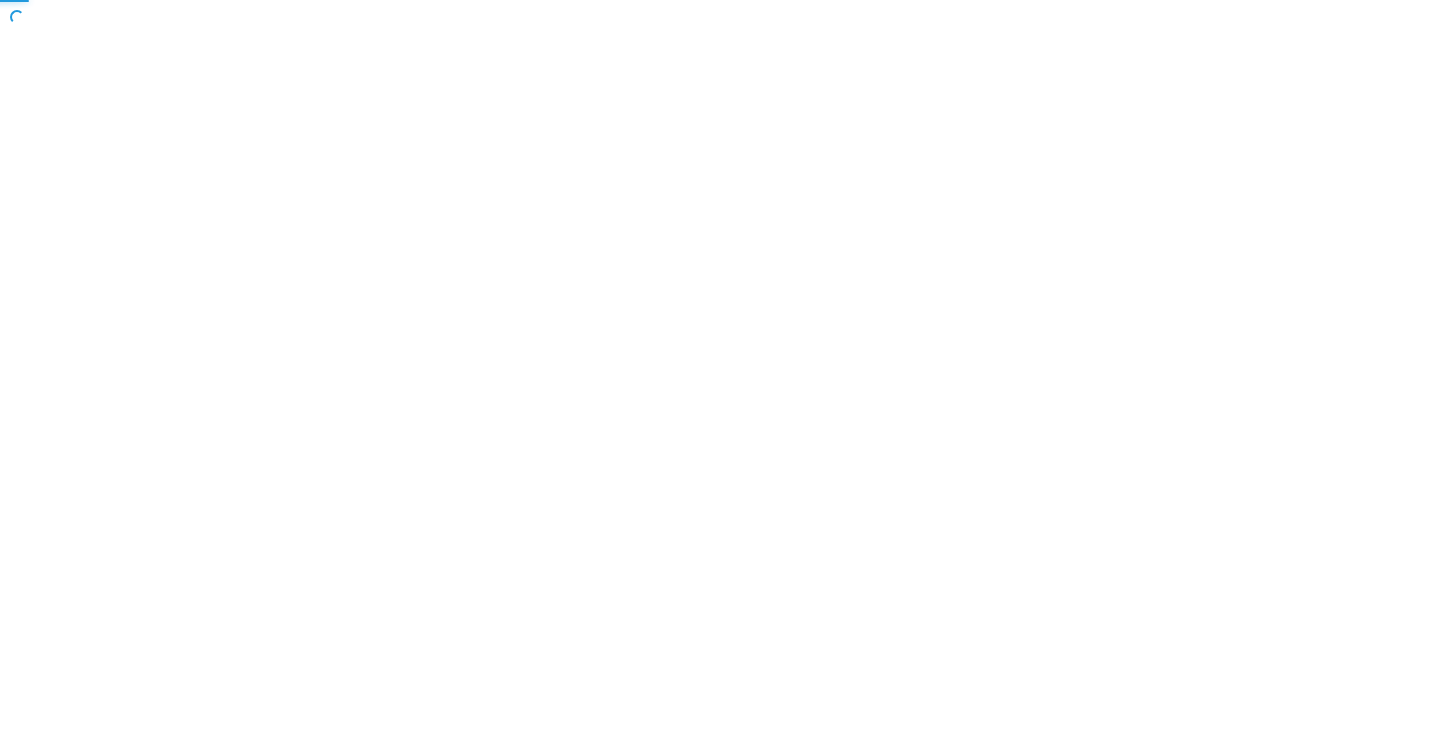 scroll, scrollTop: 0, scrollLeft: 0, axis: both 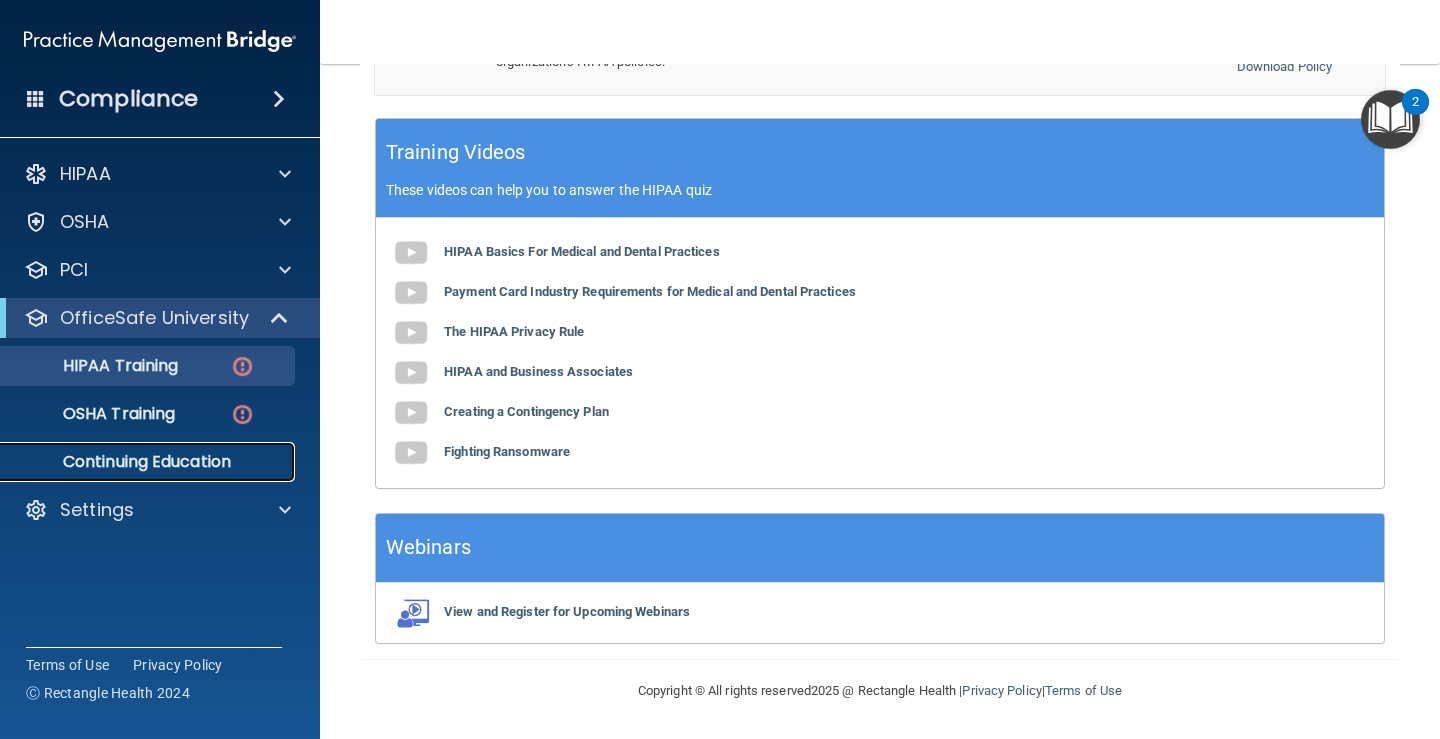 click on "Continuing Education" at bounding box center [149, 462] 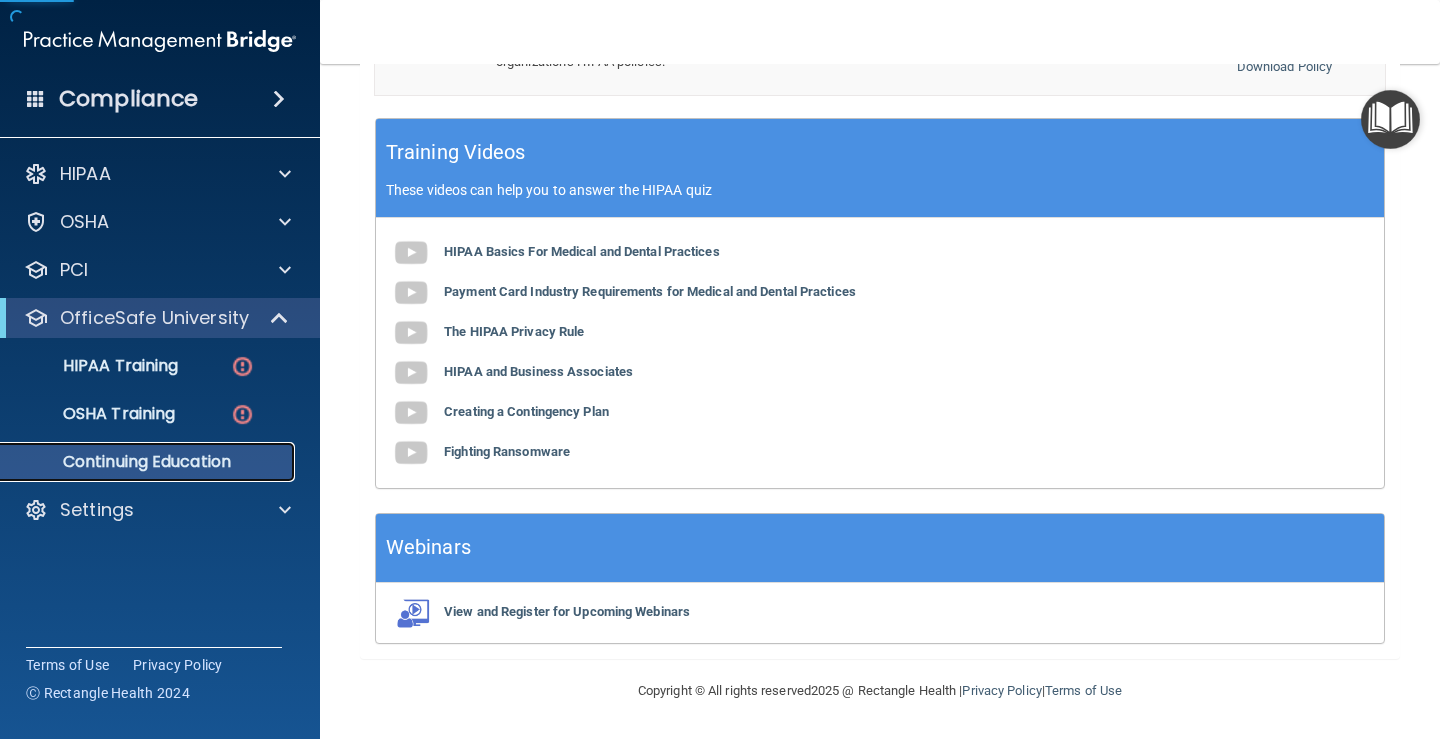 scroll, scrollTop: 0, scrollLeft: 0, axis: both 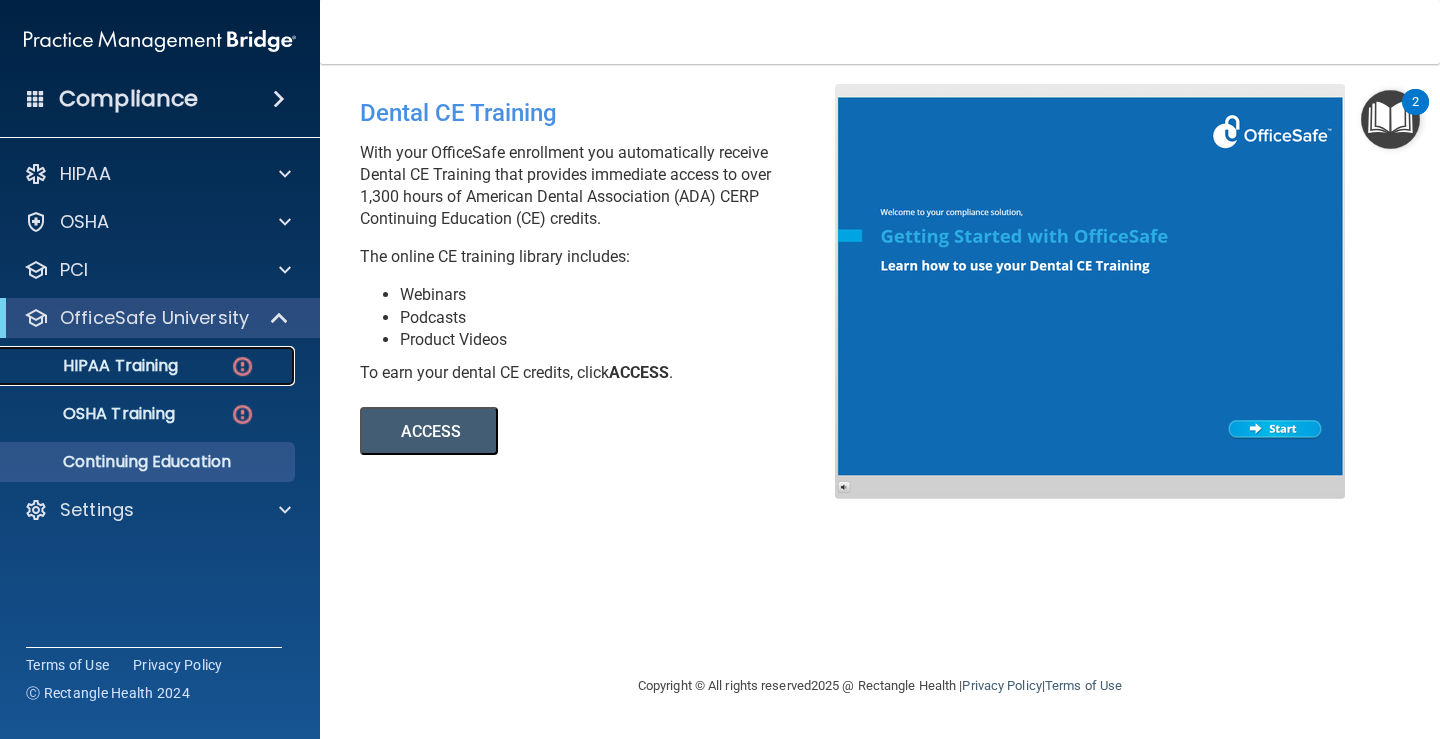 click on "HIPAA Training" at bounding box center (95, 366) 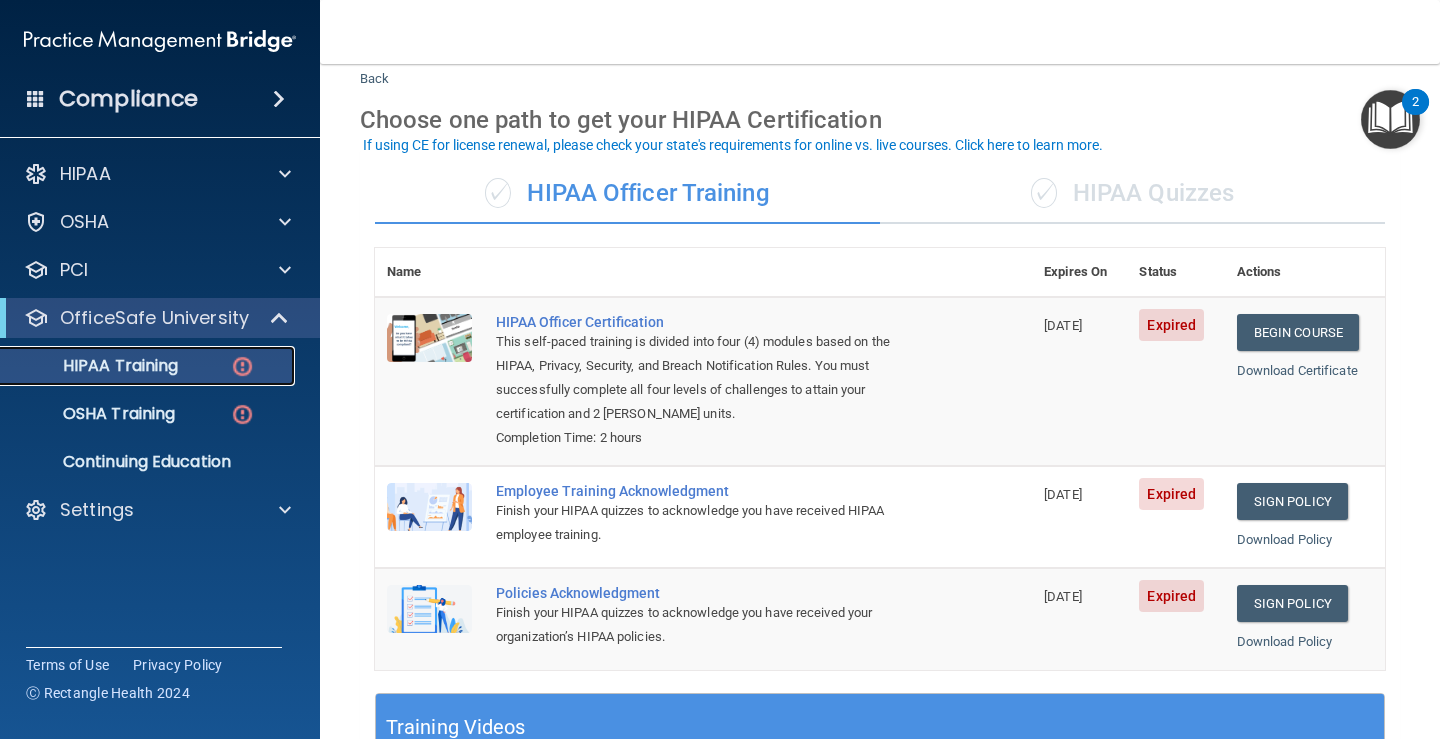 scroll, scrollTop: 61, scrollLeft: 0, axis: vertical 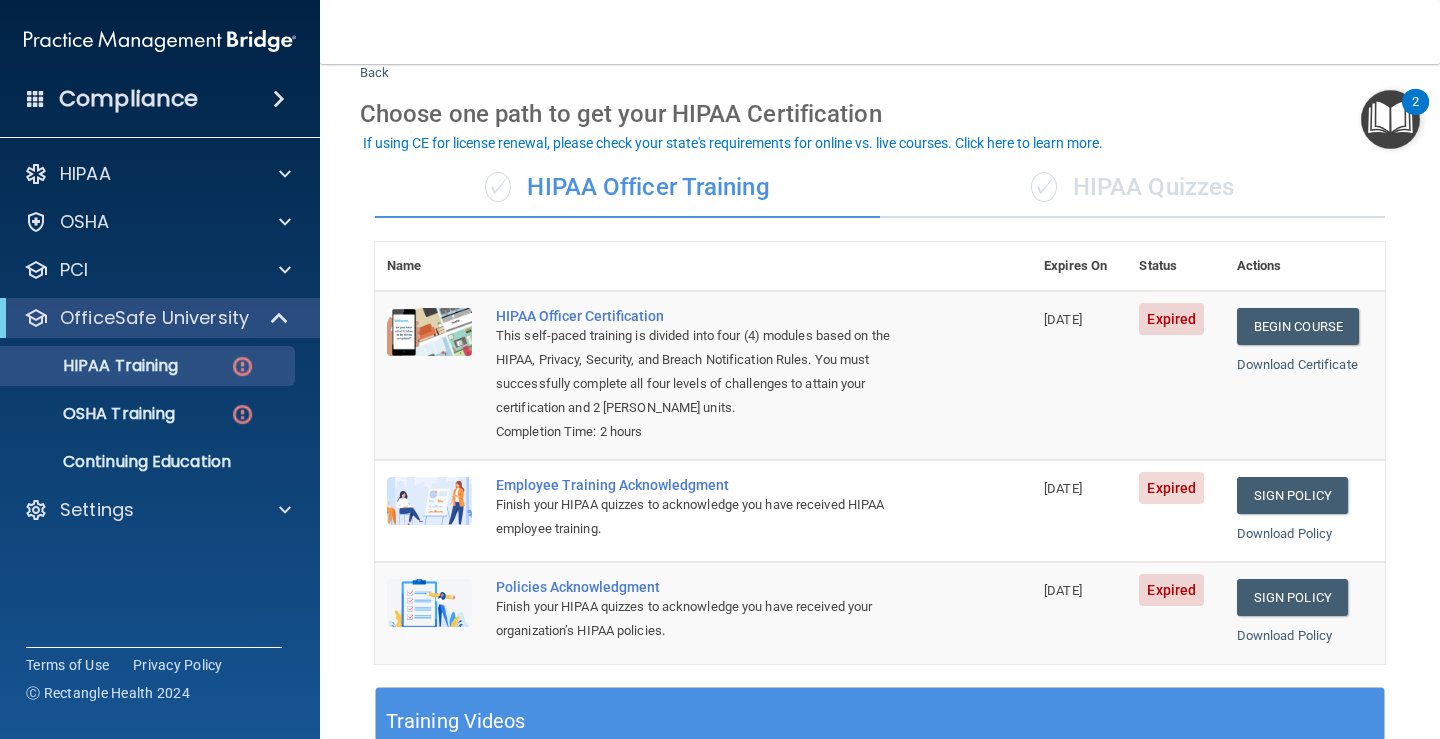 click on "✓   HIPAA Quizzes" at bounding box center [1132, 188] 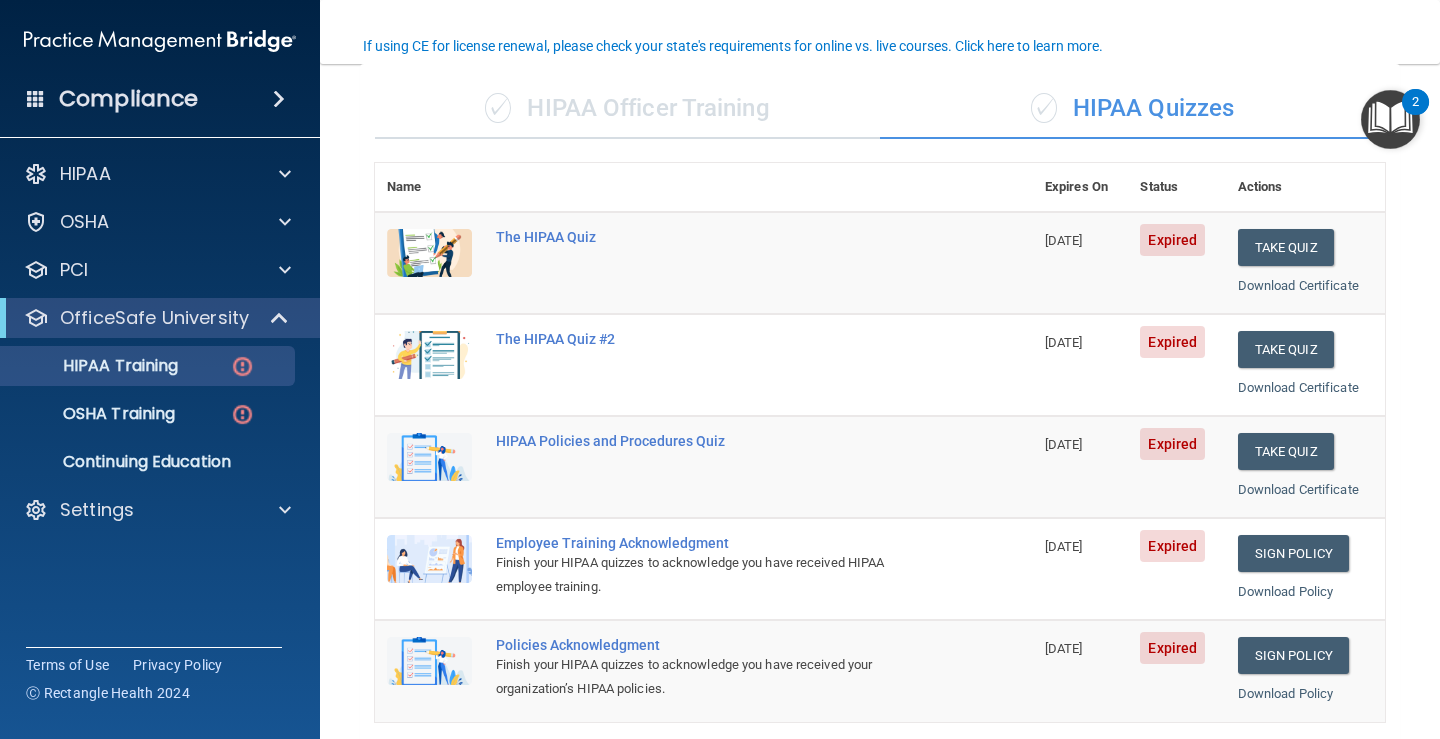 scroll, scrollTop: 158, scrollLeft: 0, axis: vertical 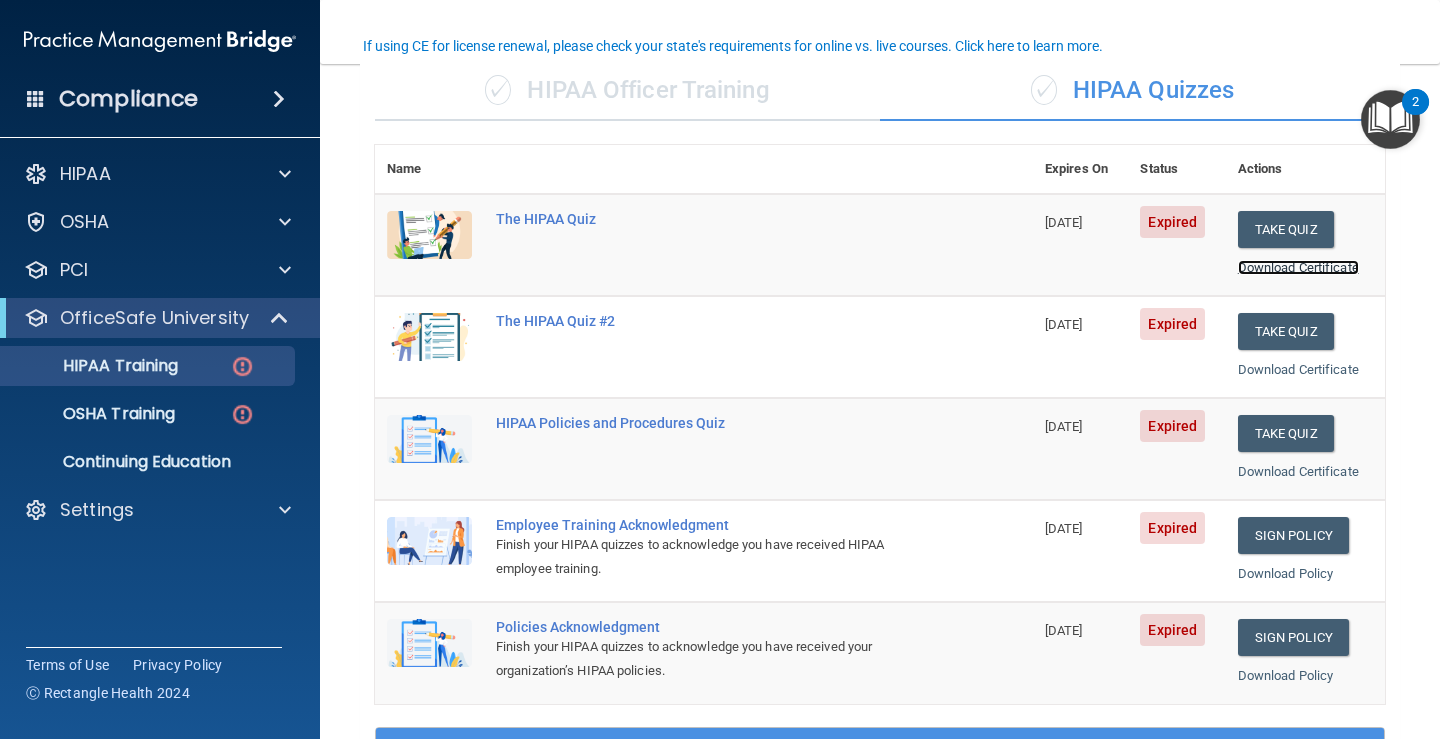 click on "Download Certificate" at bounding box center (1298, 267) 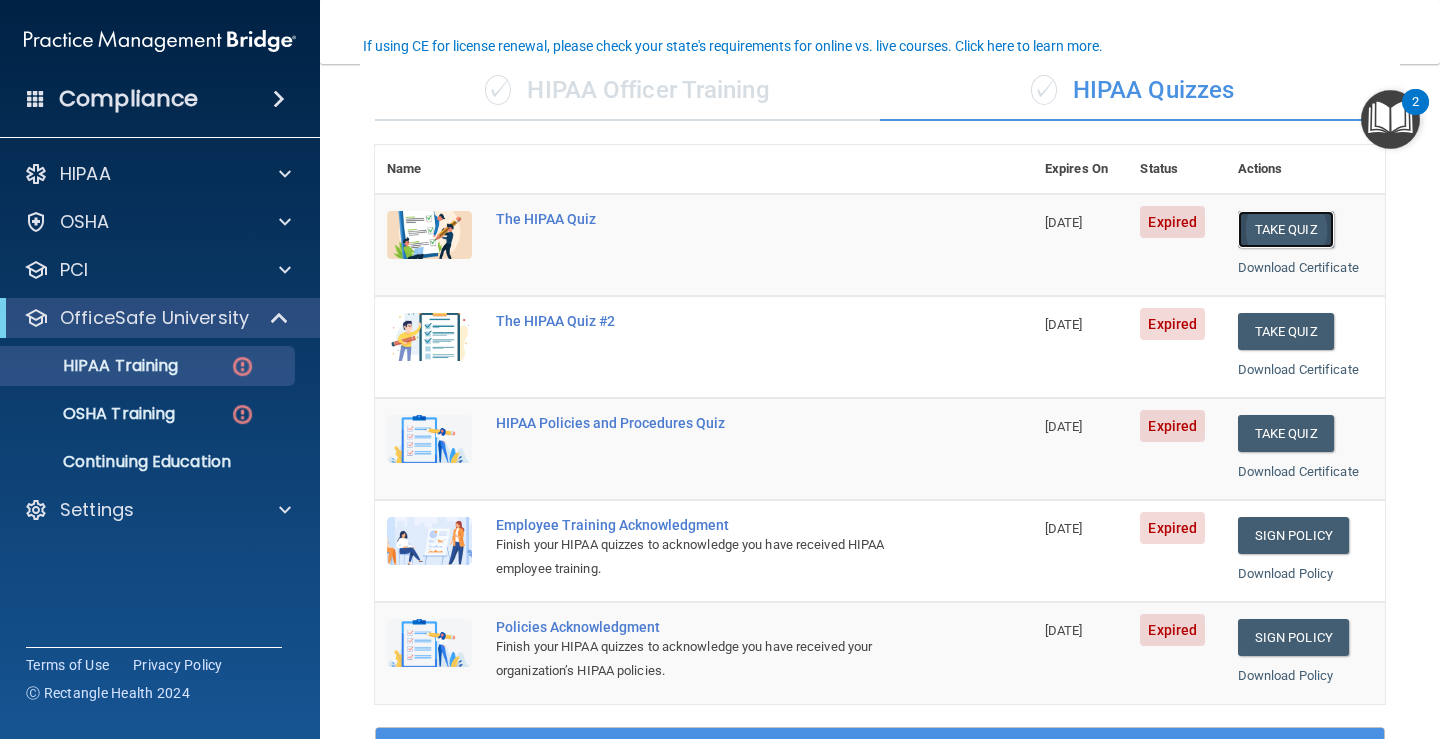 click on "Take Quiz" at bounding box center [1286, 229] 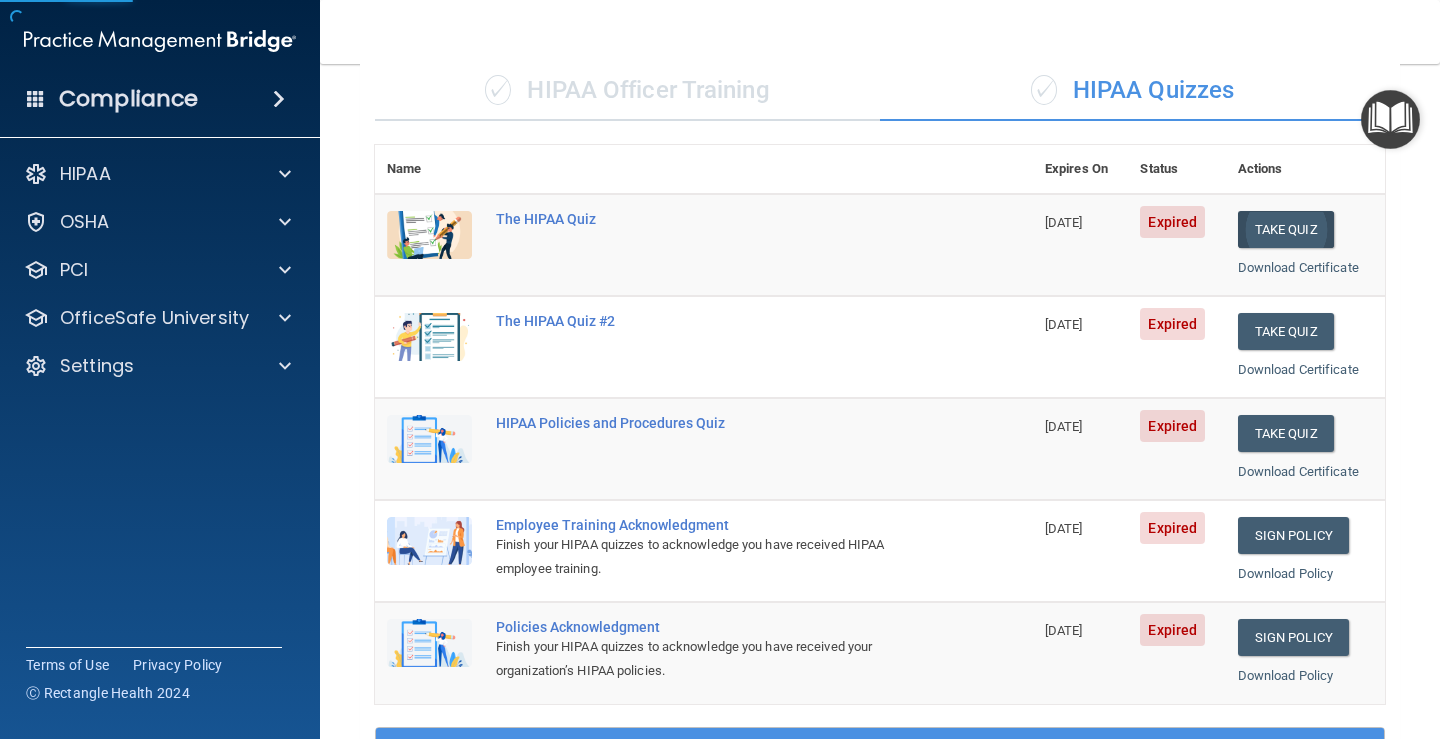scroll, scrollTop: 0, scrollLeft: 0, axis: both 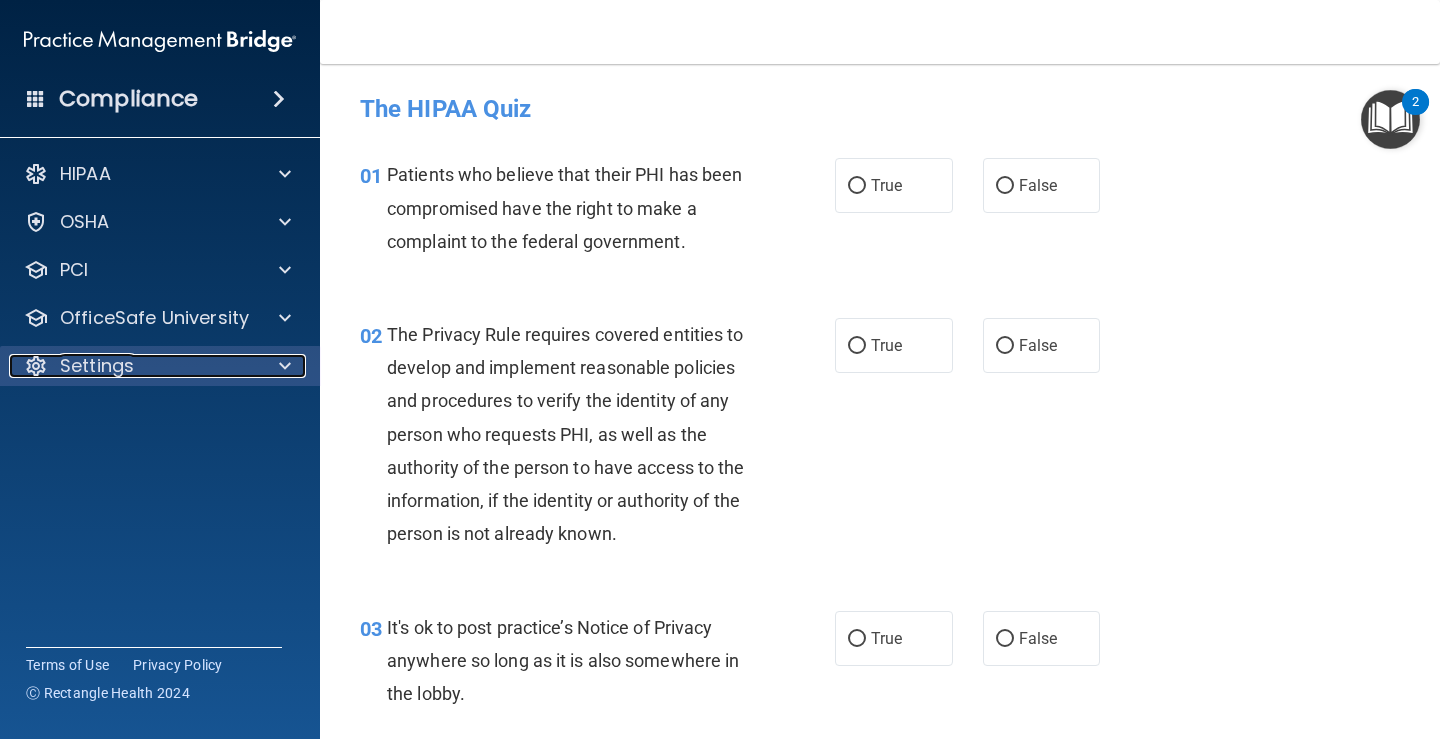 click at bounding box center (282, 366) 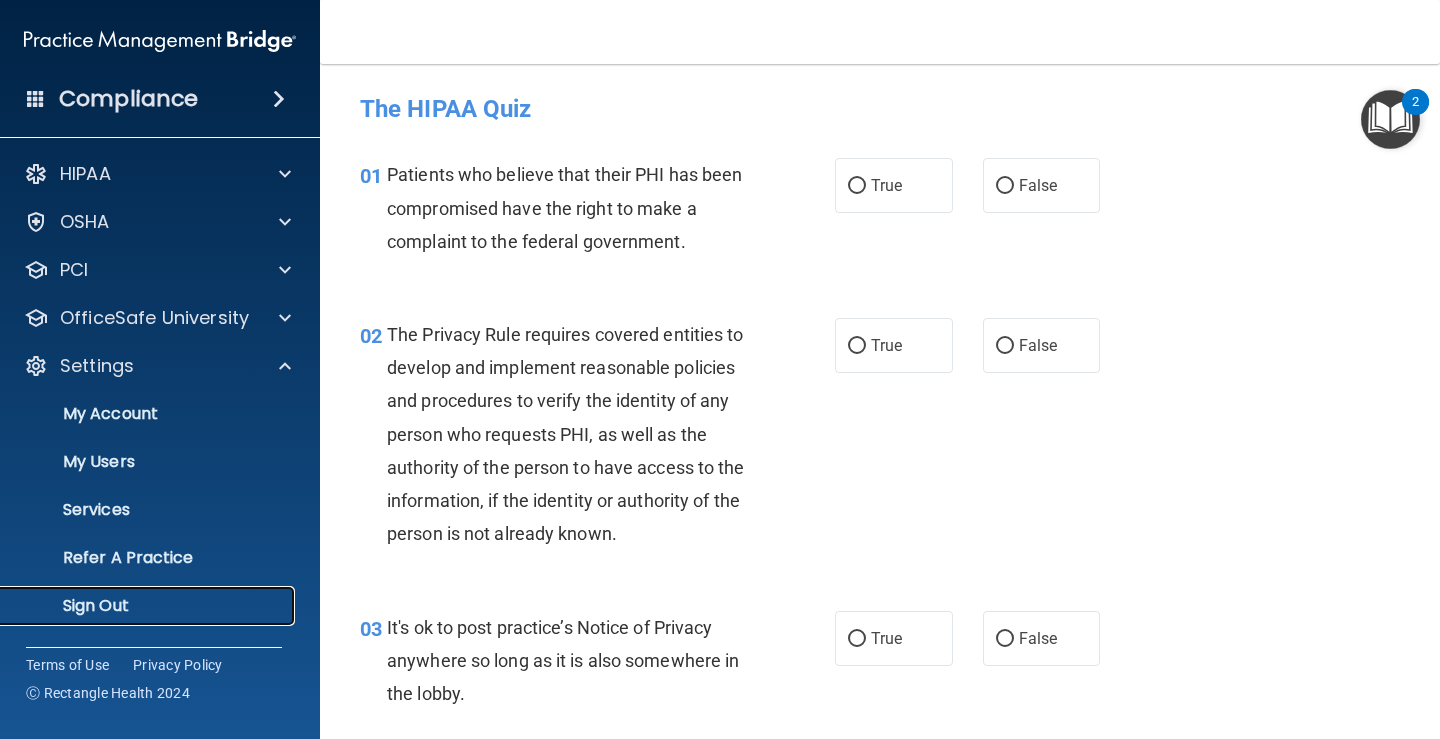 click on "Sign Out" at bounding box center [149, 606] 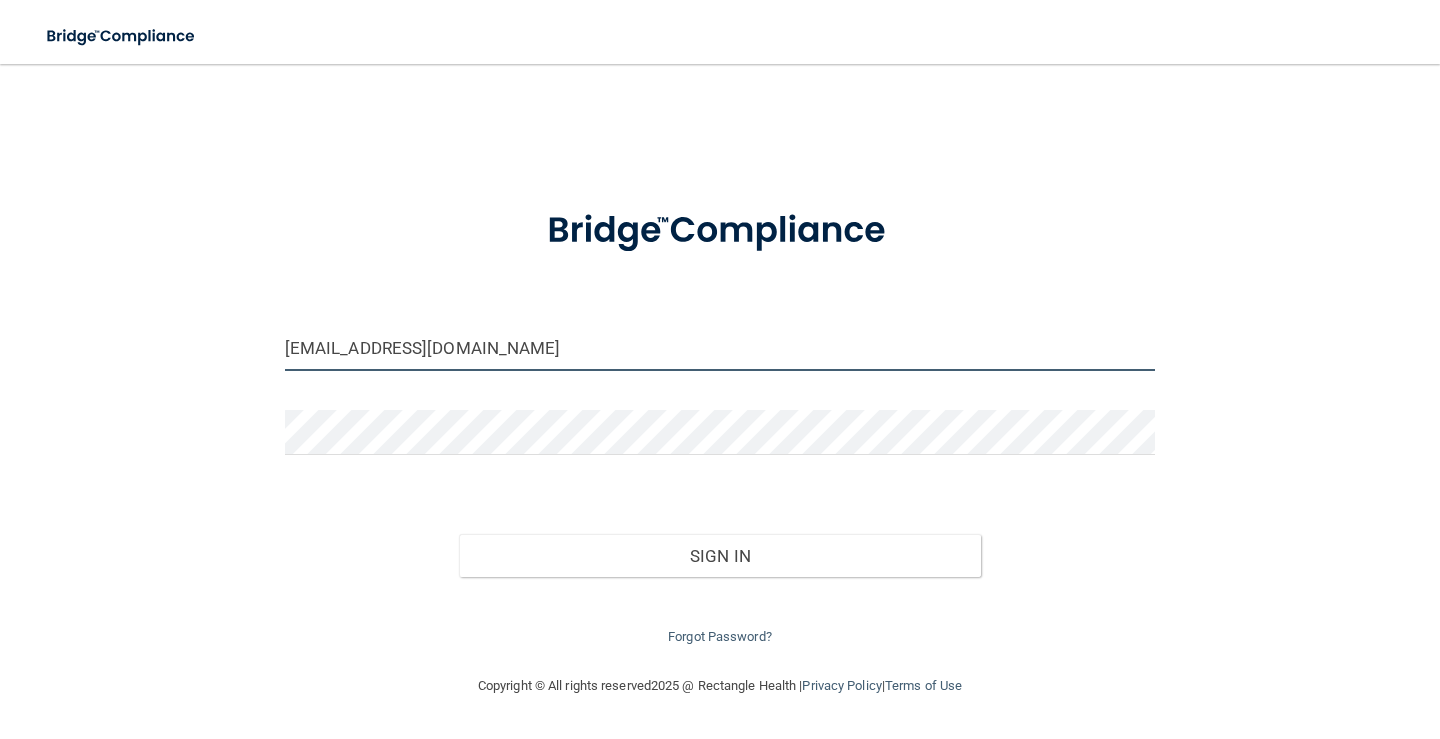 drag, startPoint x: 523, startPoint y: 350, endPoint x: 150, endPoint y: 327, distance: 373.70844 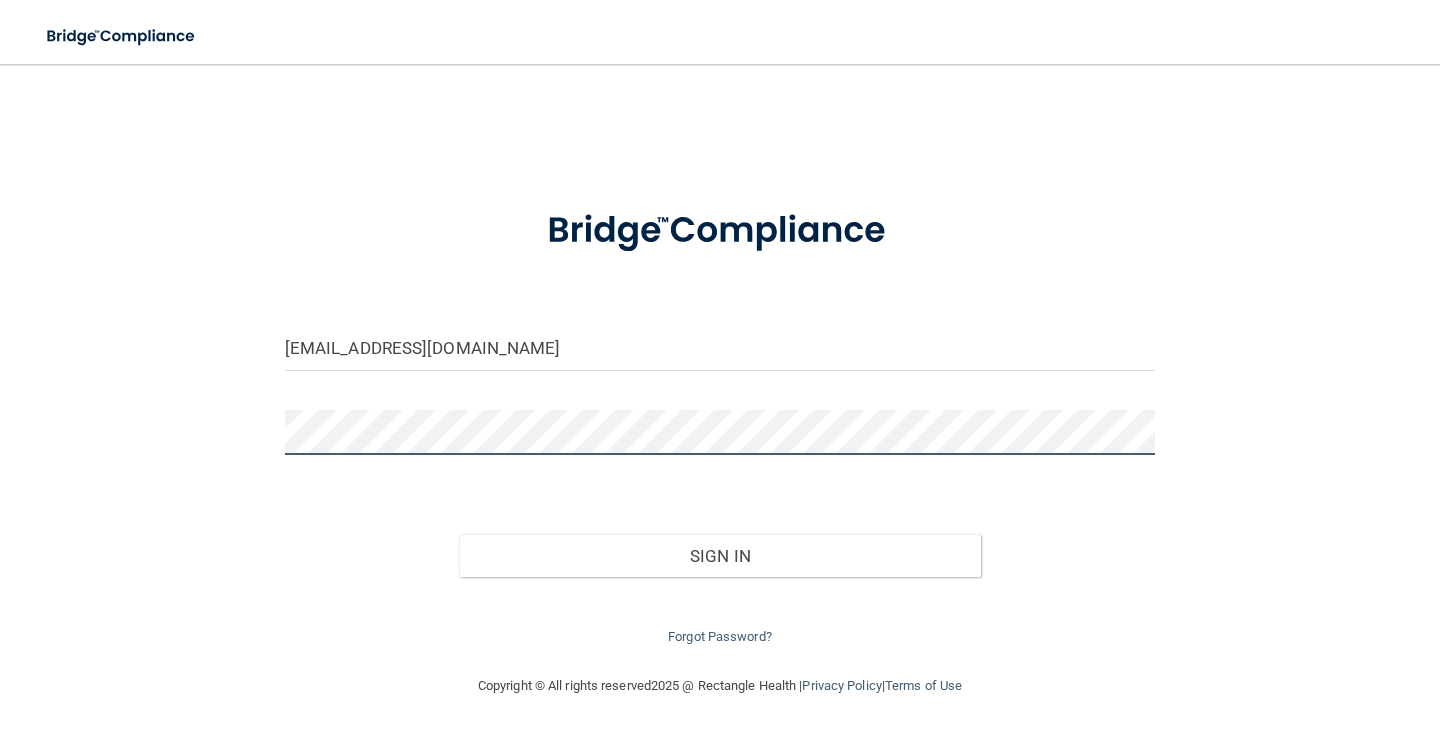 click on "admin@hunterfamilydental.com                                    Invalid email/password.     You don't have permission to access that page.       Sign In            Forgot Password?" at bounding box center [720, 369] 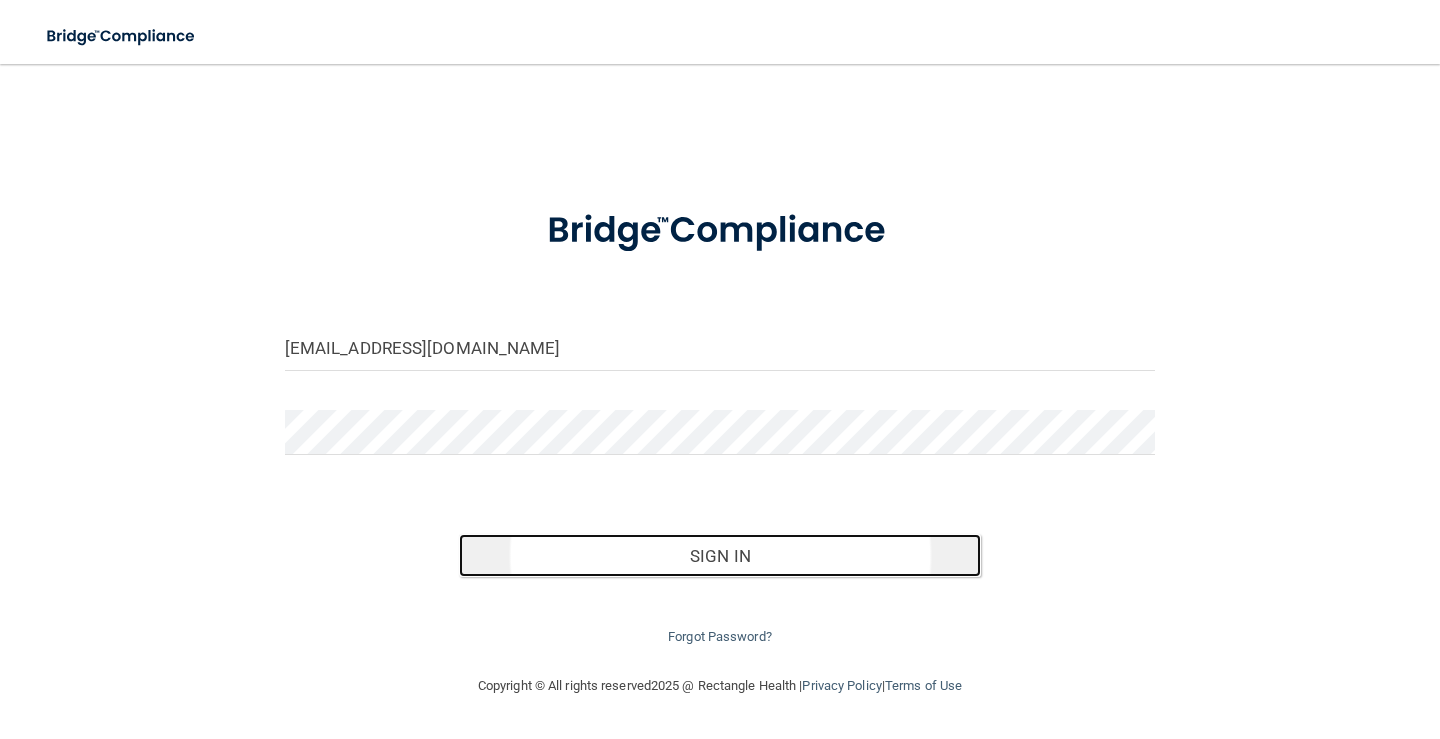 click on "Sign In" at bounding box center (720, 556) 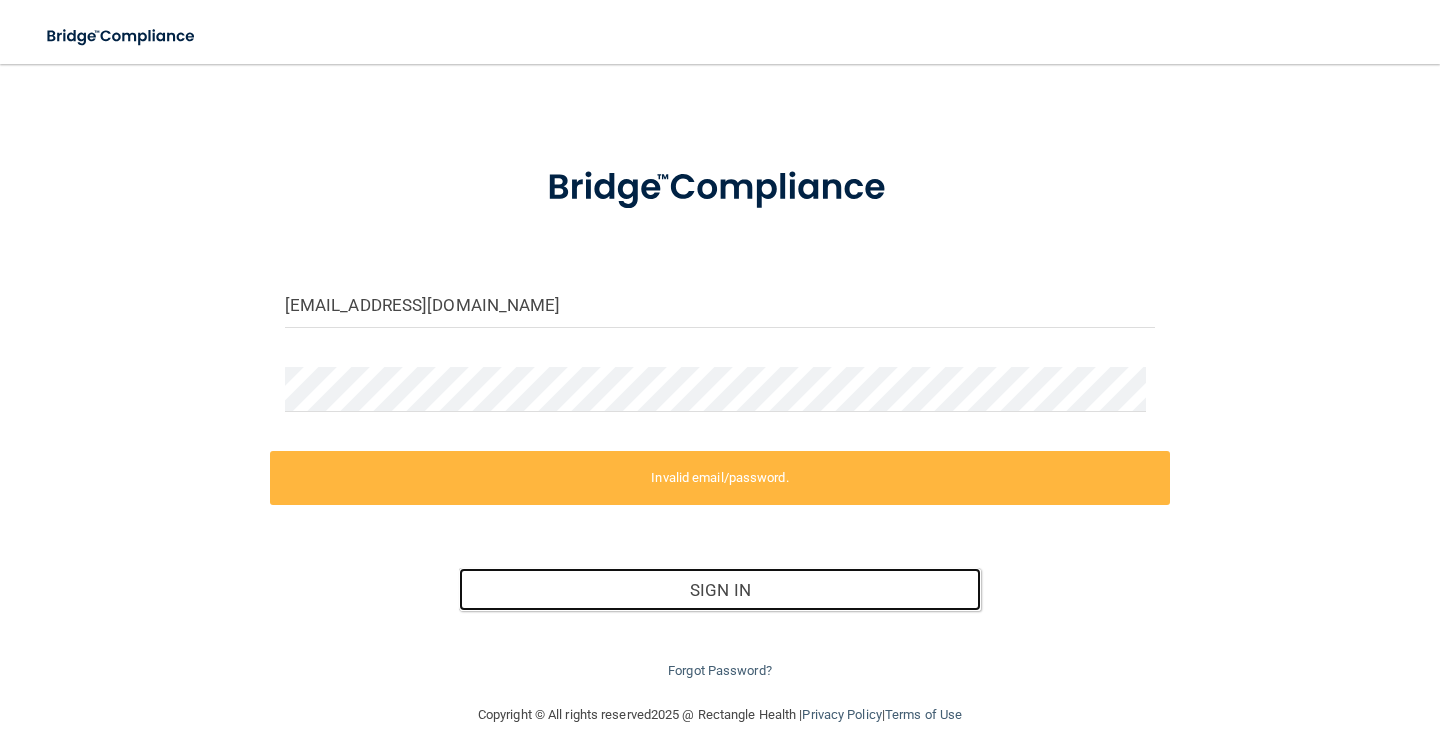 scroll, scrollTop: 66, scrollLeft: 0, axis: vertical 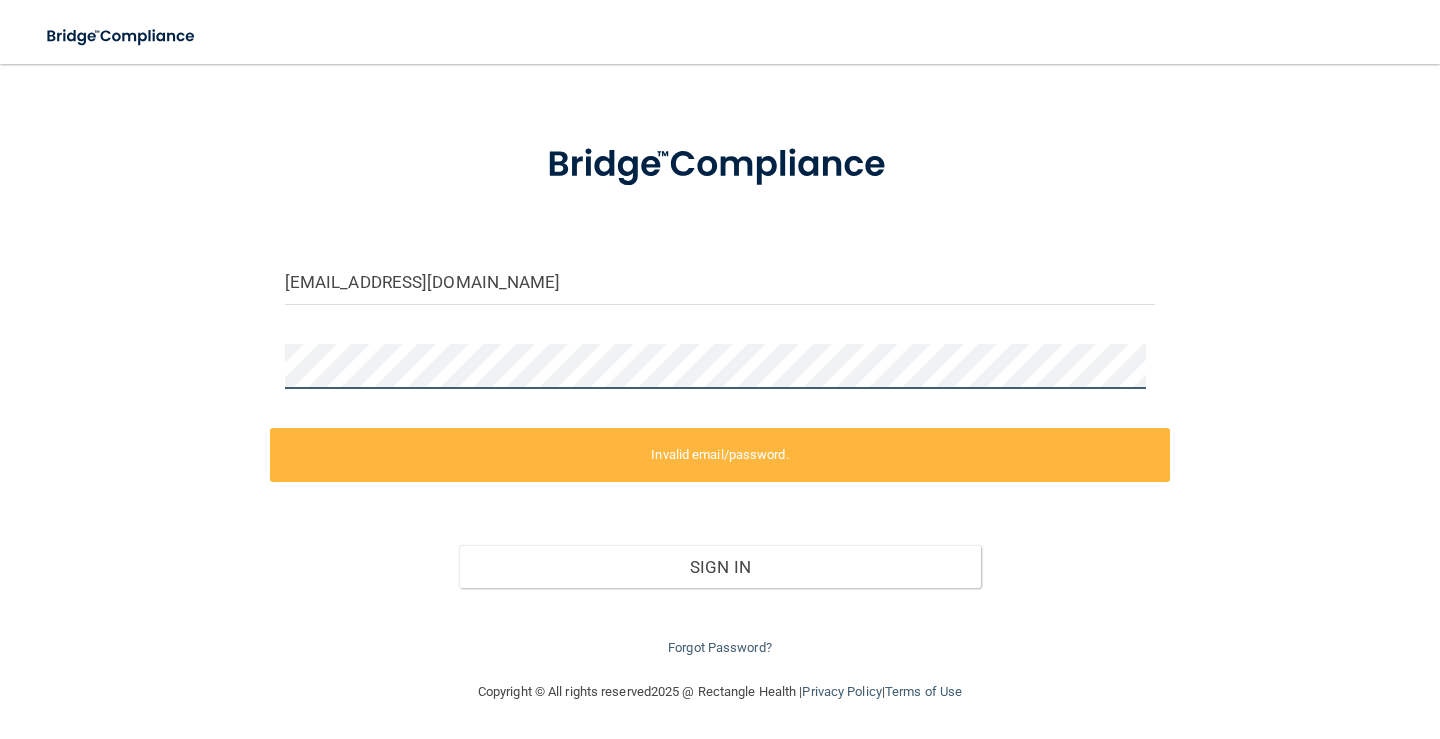 click on "admin@hunterfamilydental.com                                    Invalid email/password.     You don't have permission to access that page.       Sign In            Forgot Password?" at bounding box center [720, 339] 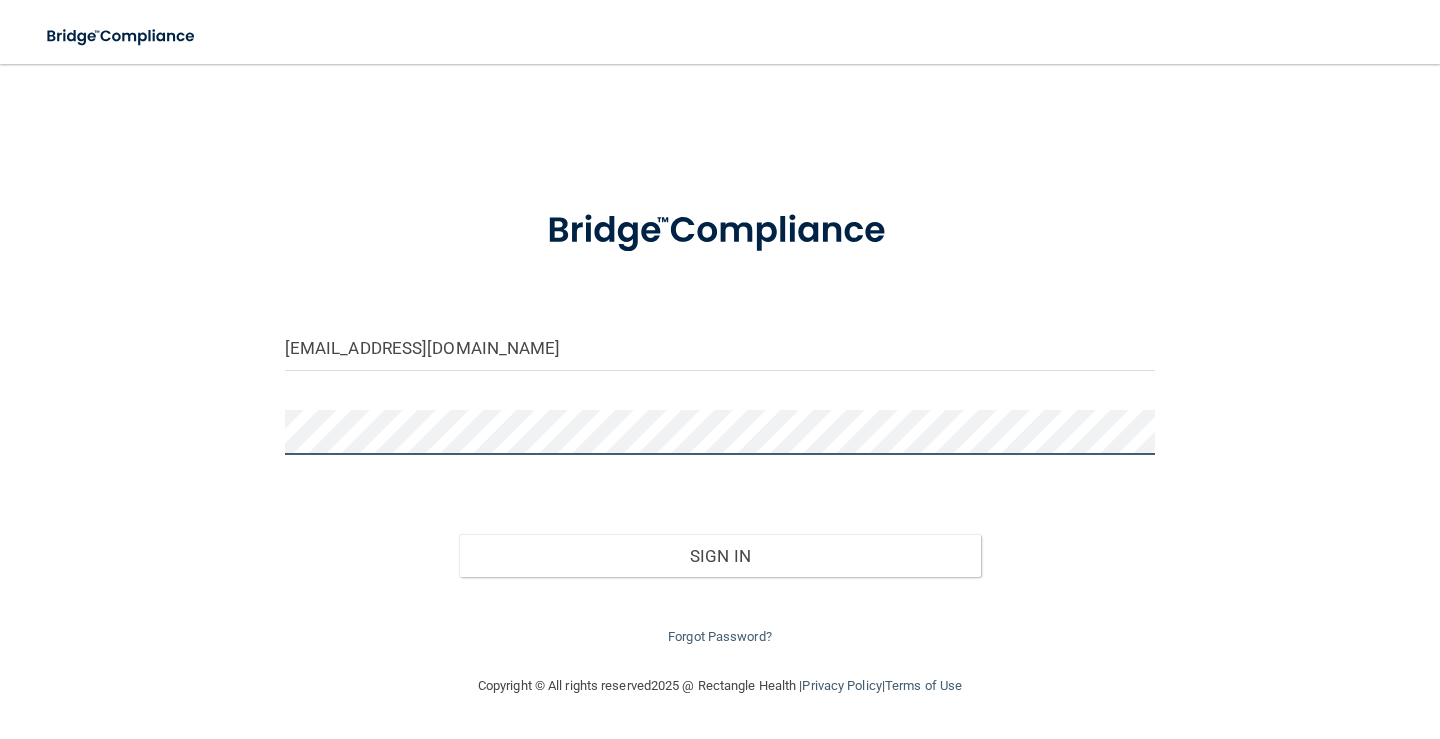 click on "Sign In" at bounding box center [720, 556] 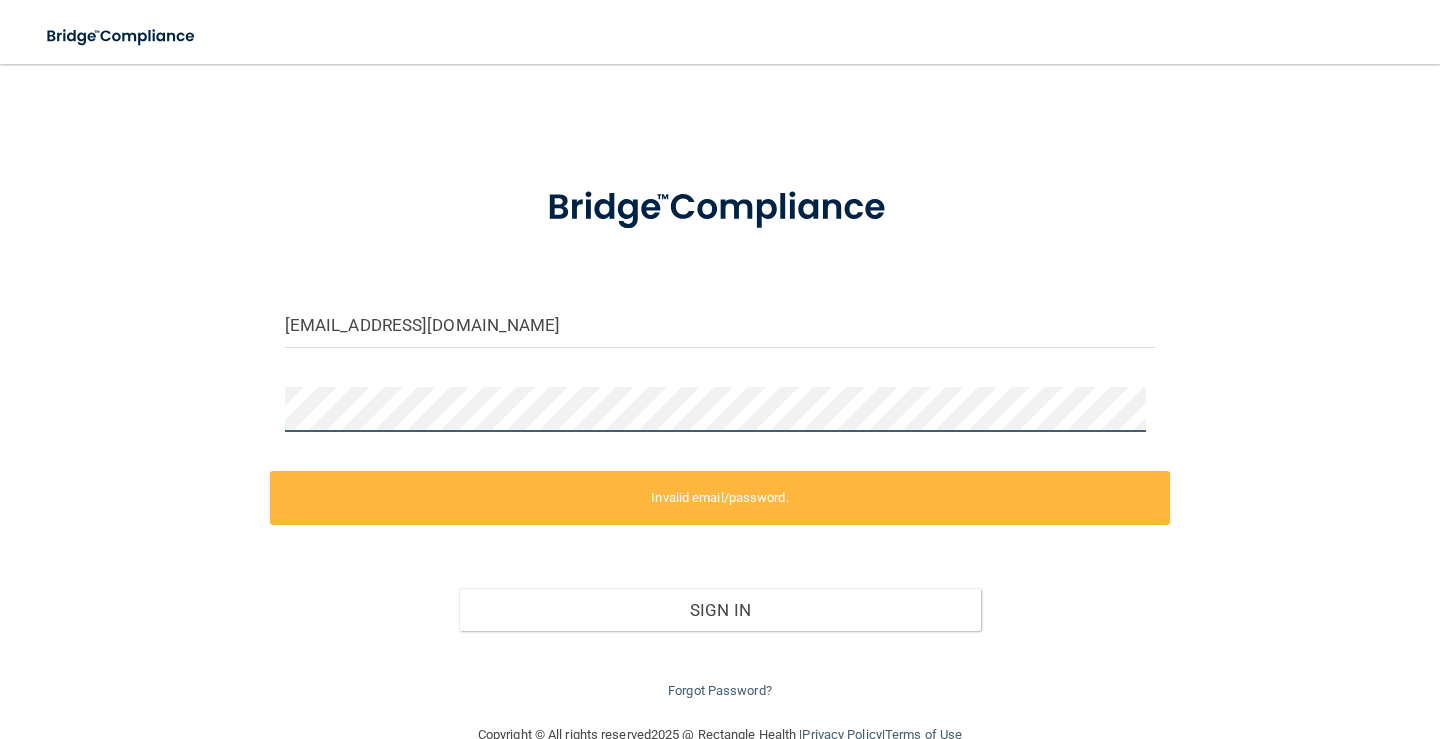 scroll, scrollTop: 0, scrollLeft: 0, axis: both 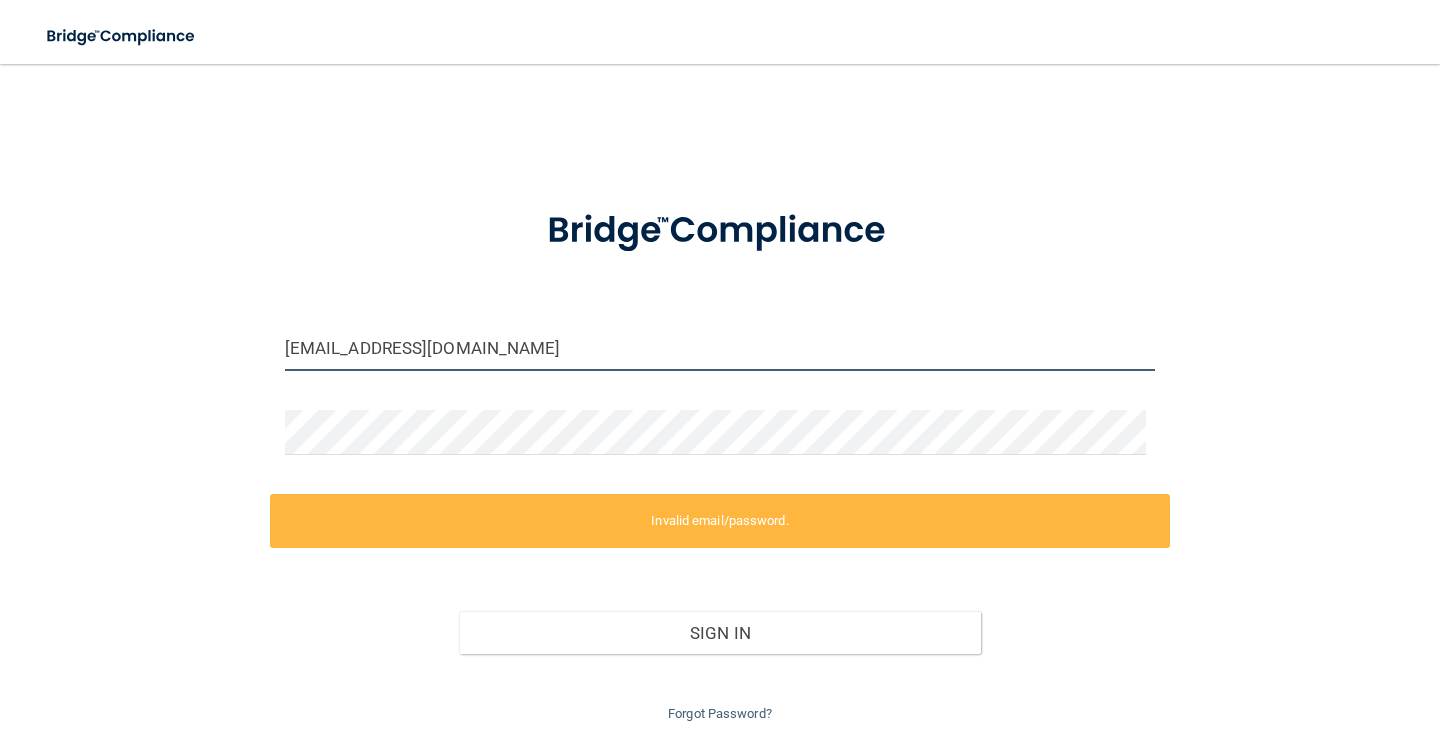 drag, startPoint x: 329, startPoint y: 342, endPoint x: 213, endPoint y: 342, distance: 116 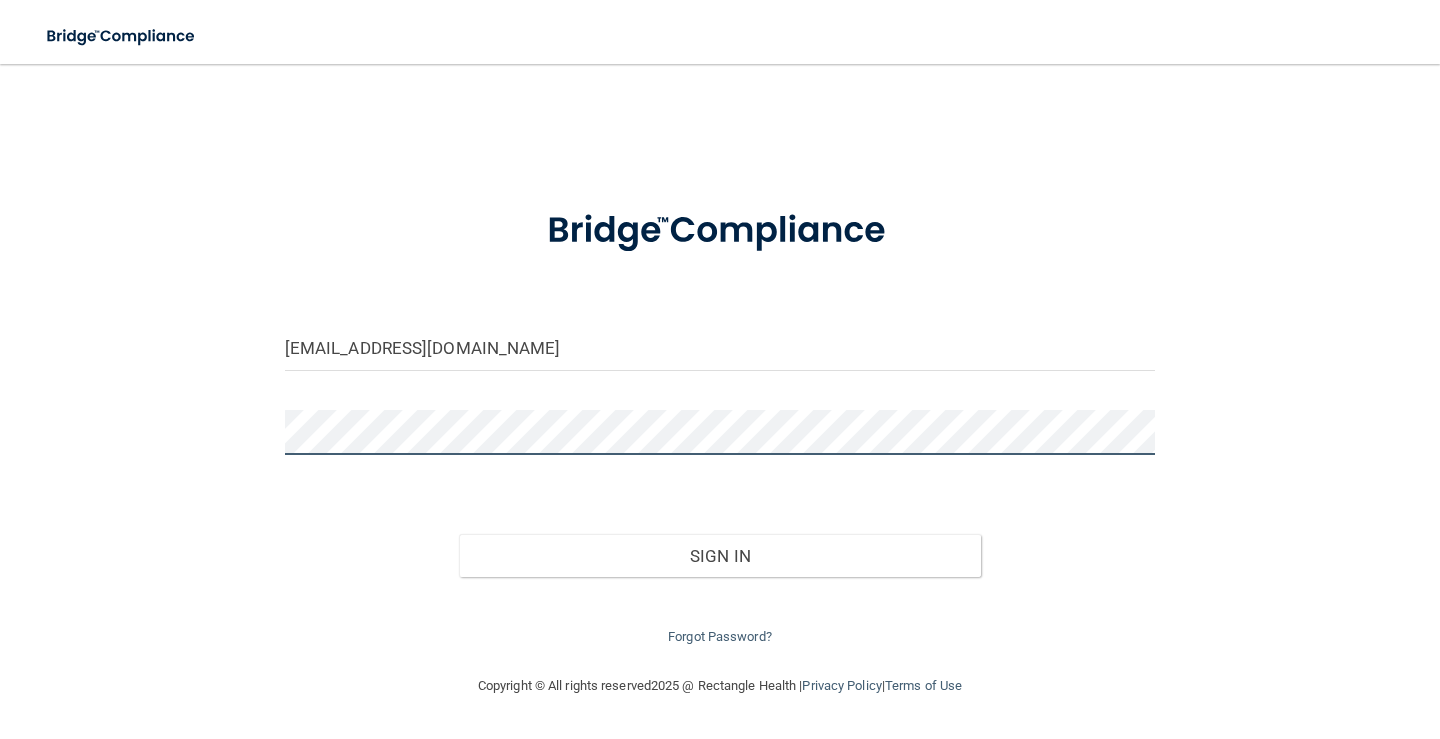 click on "admin@hunterfamilydental.com                                    Invalid email/password.     You don't have permission to access that page.       Sign In            Forgot Password?" at bounding box center [720, 369] 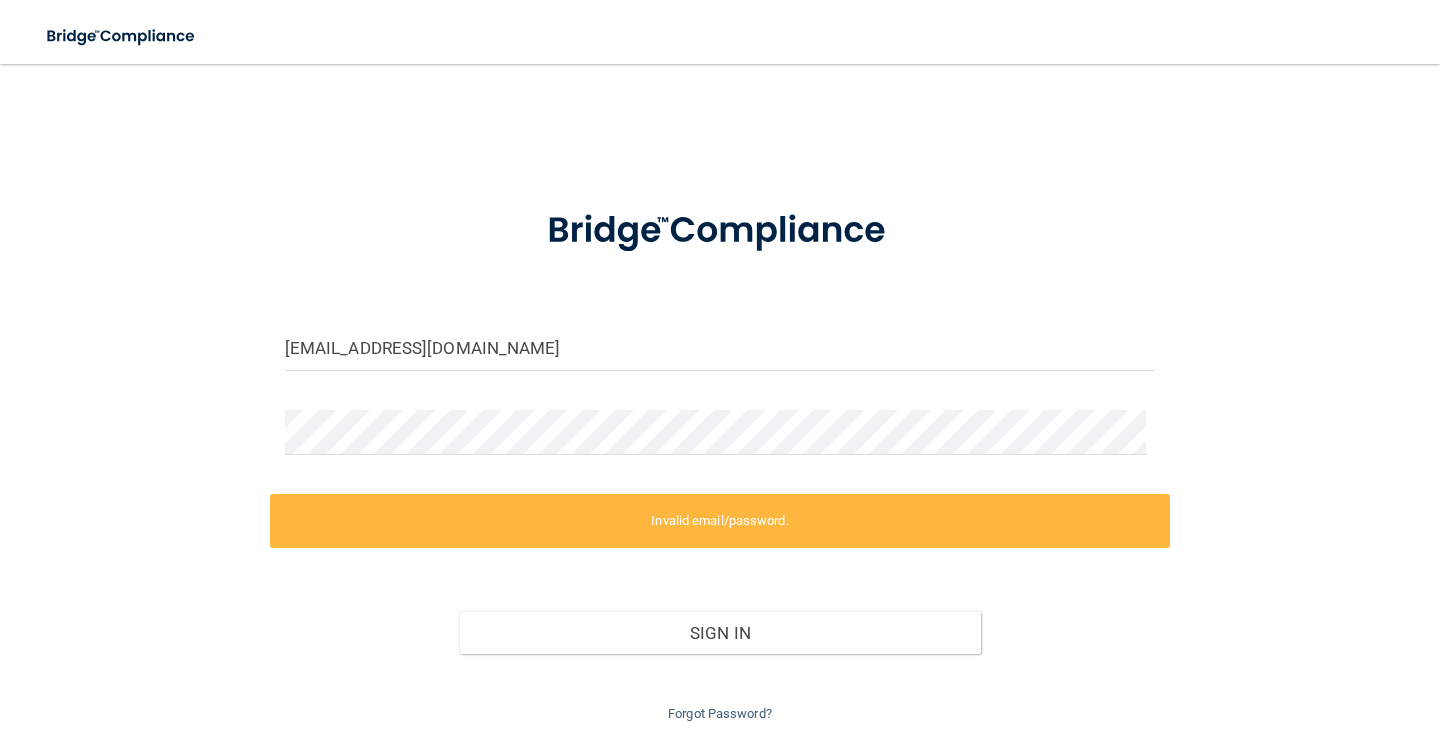 click at bounding box center (720, 231) 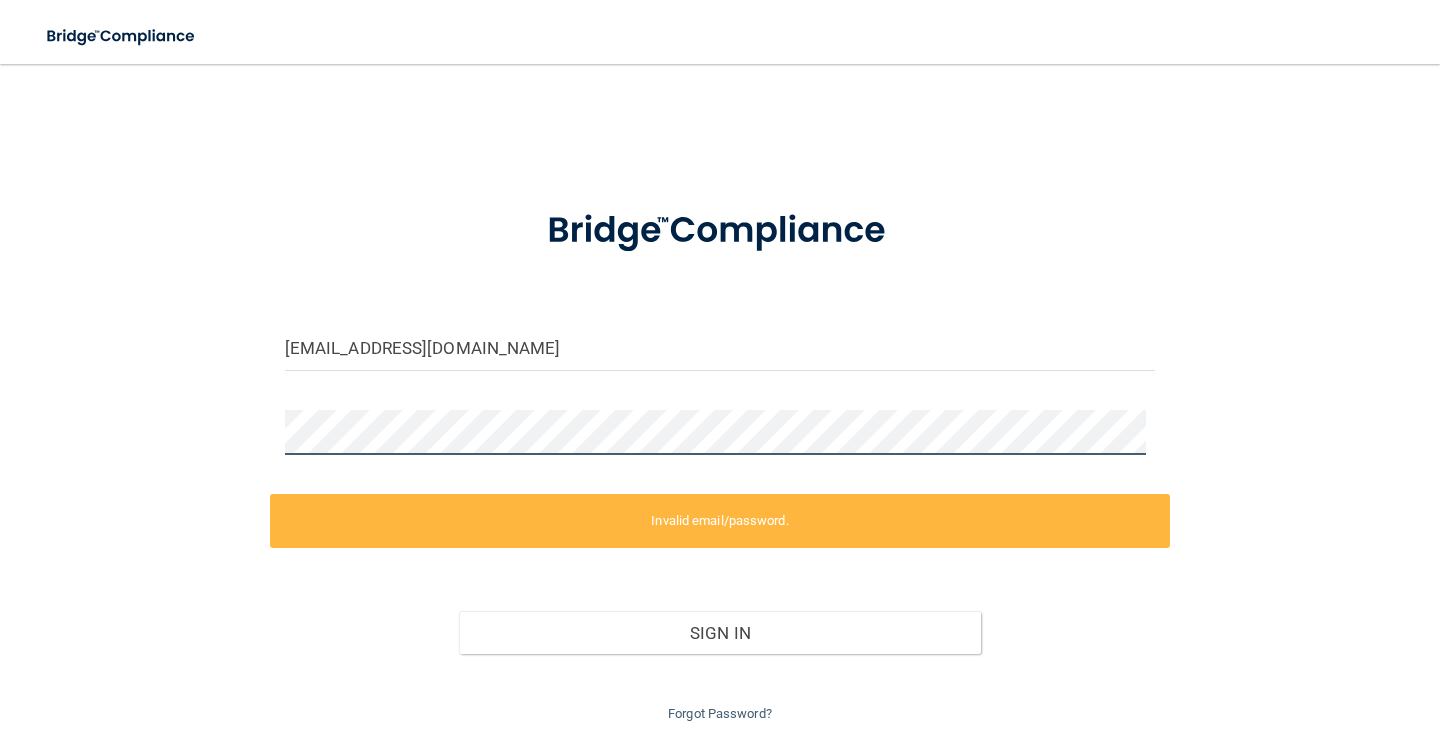 click on "admin@hunterfamilydental.com                                    Invalid email/password.     You don't have permission to access that page.       Sign In            Forgot Password?" at bounding box center (720, 405) 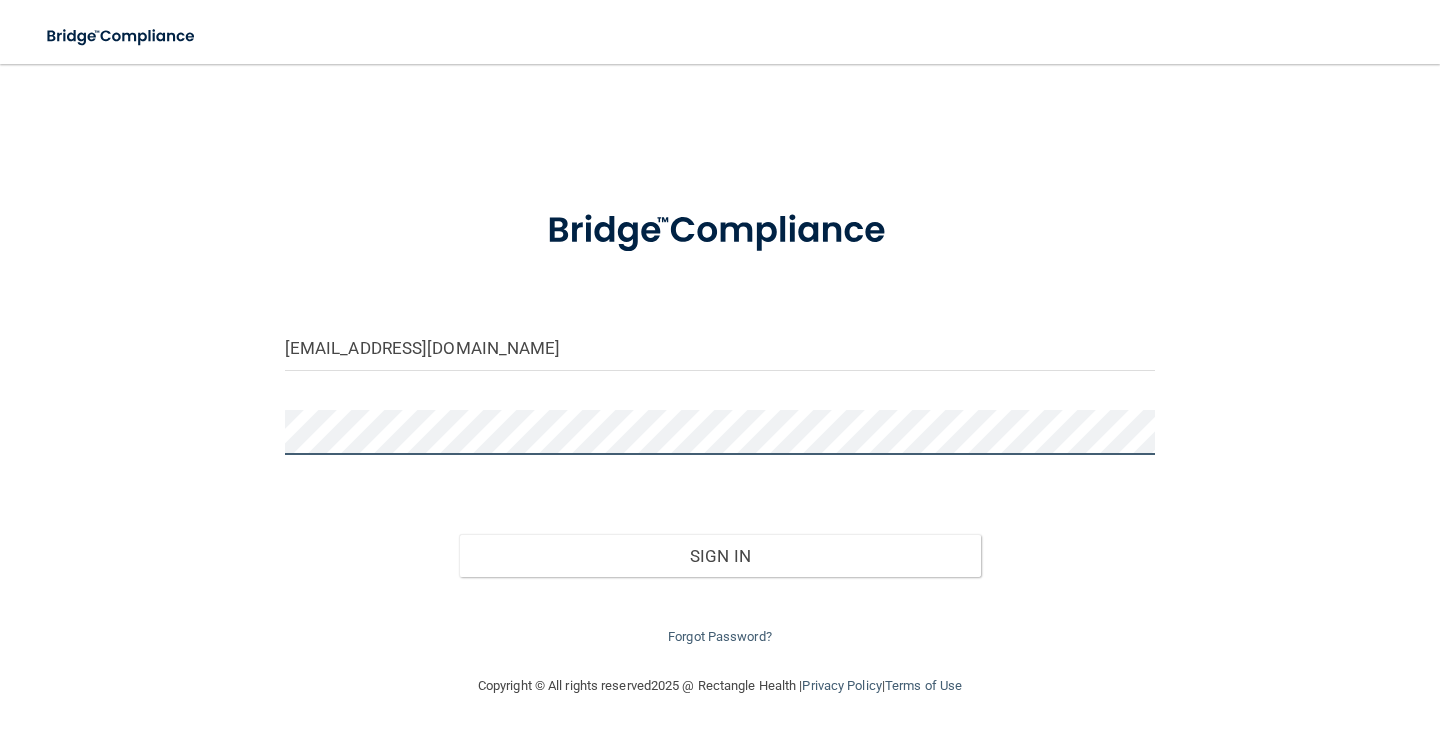 click on "Sign In" at bounding box center [720, 556] 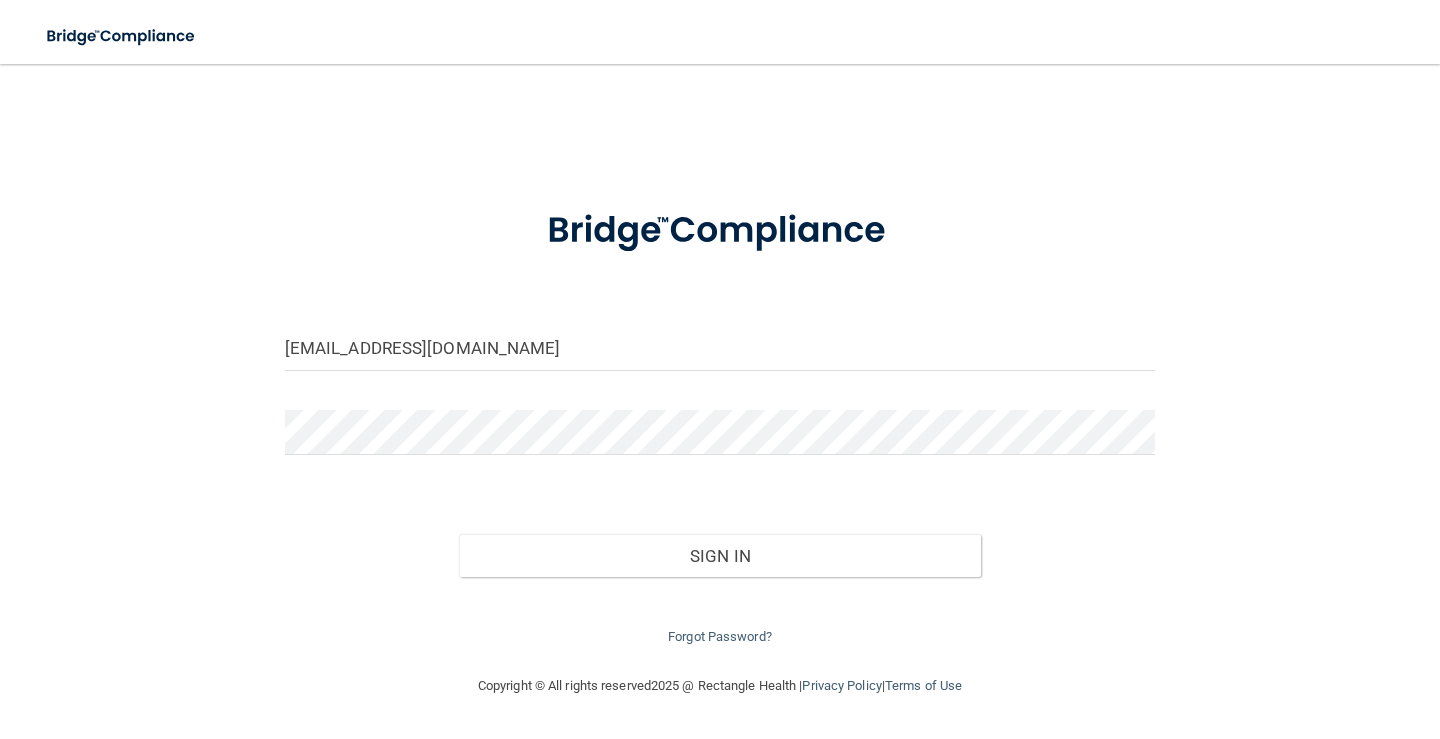 drag, startPoint x: 370, startPoint y: 458, endPoint x: 358, endPoint y: 469, distance: 16.27882 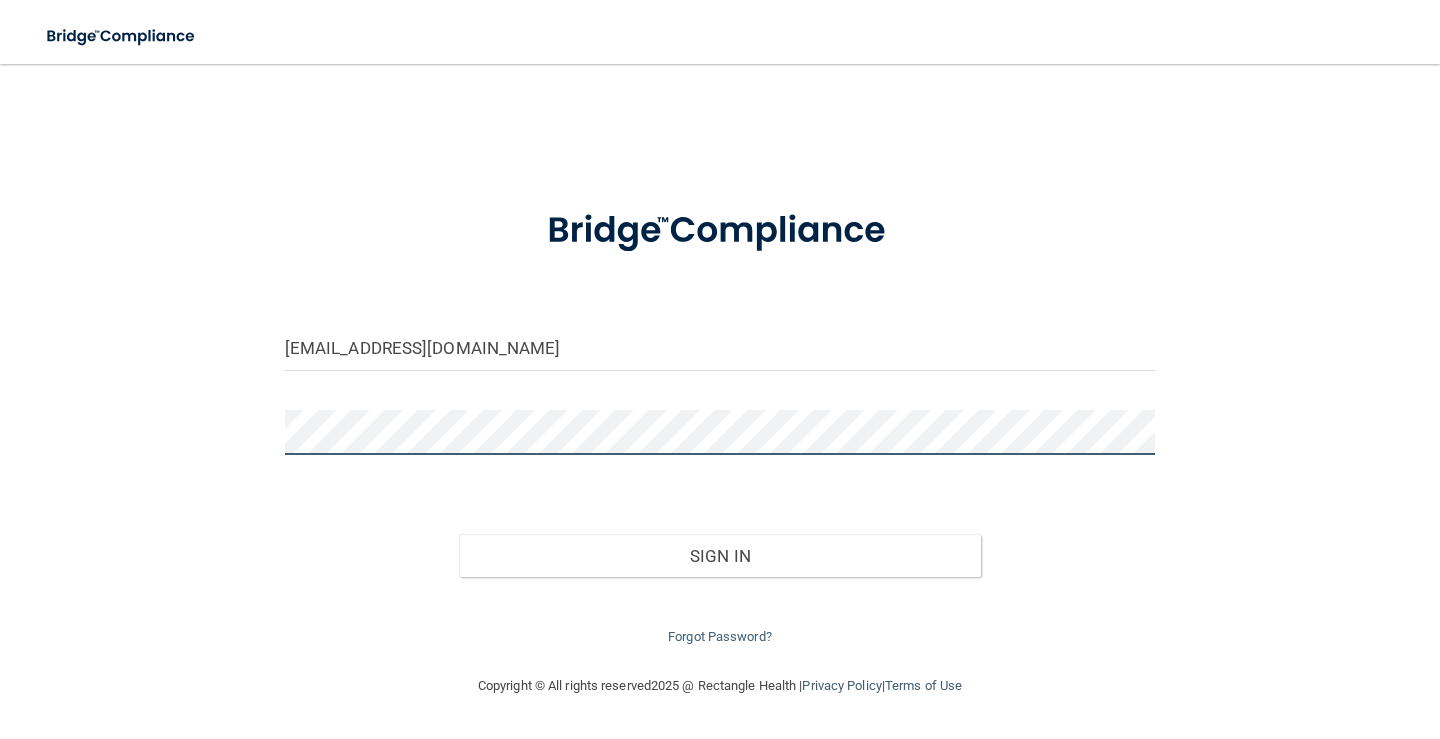 click on "admin@hunterfamilydental.com                                    Invalid email/password.     You don't have permission to access that page.       Sign In            Forgot Password?" at bounding box center [720, 369] 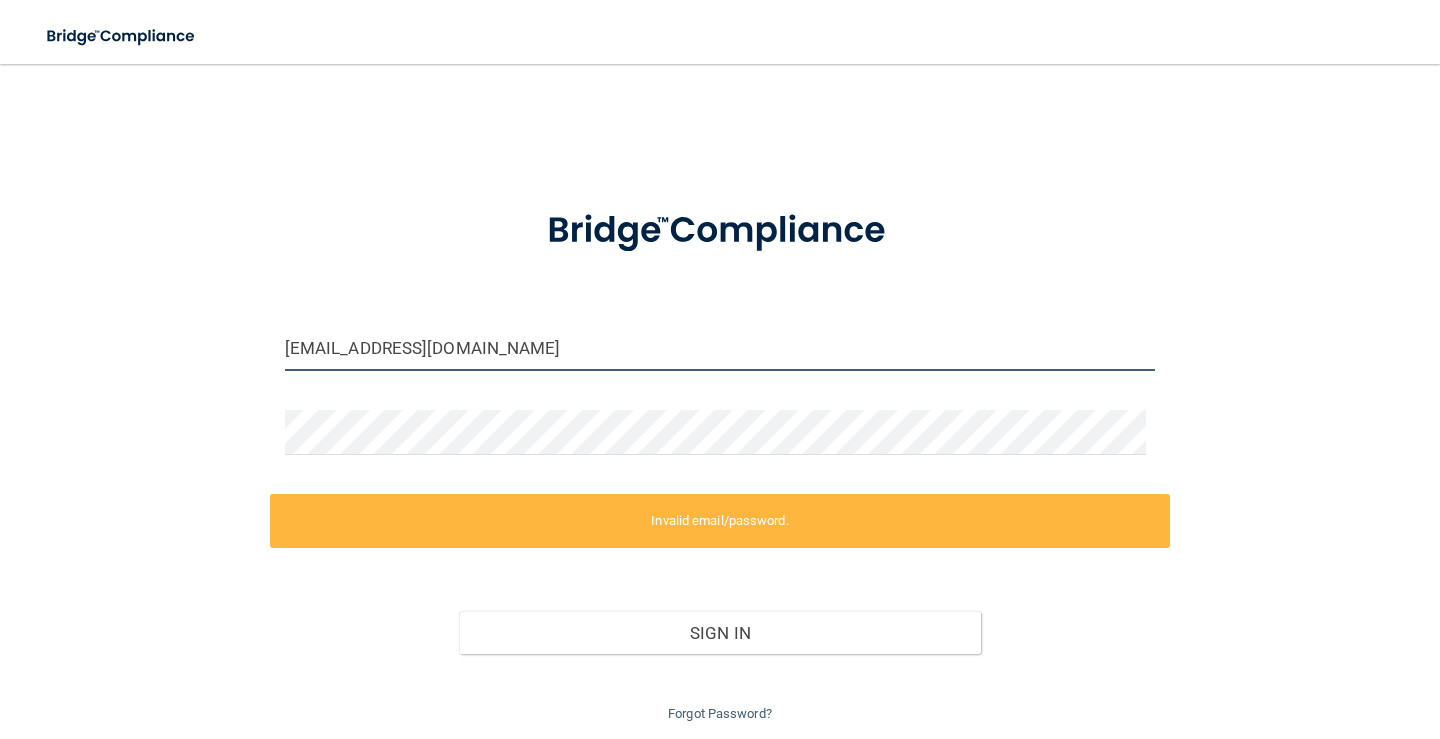 drag, startPoint x: 440, startPoint y: 347, endPoint x: 393, endPoint y: 345, distance: 47.042534 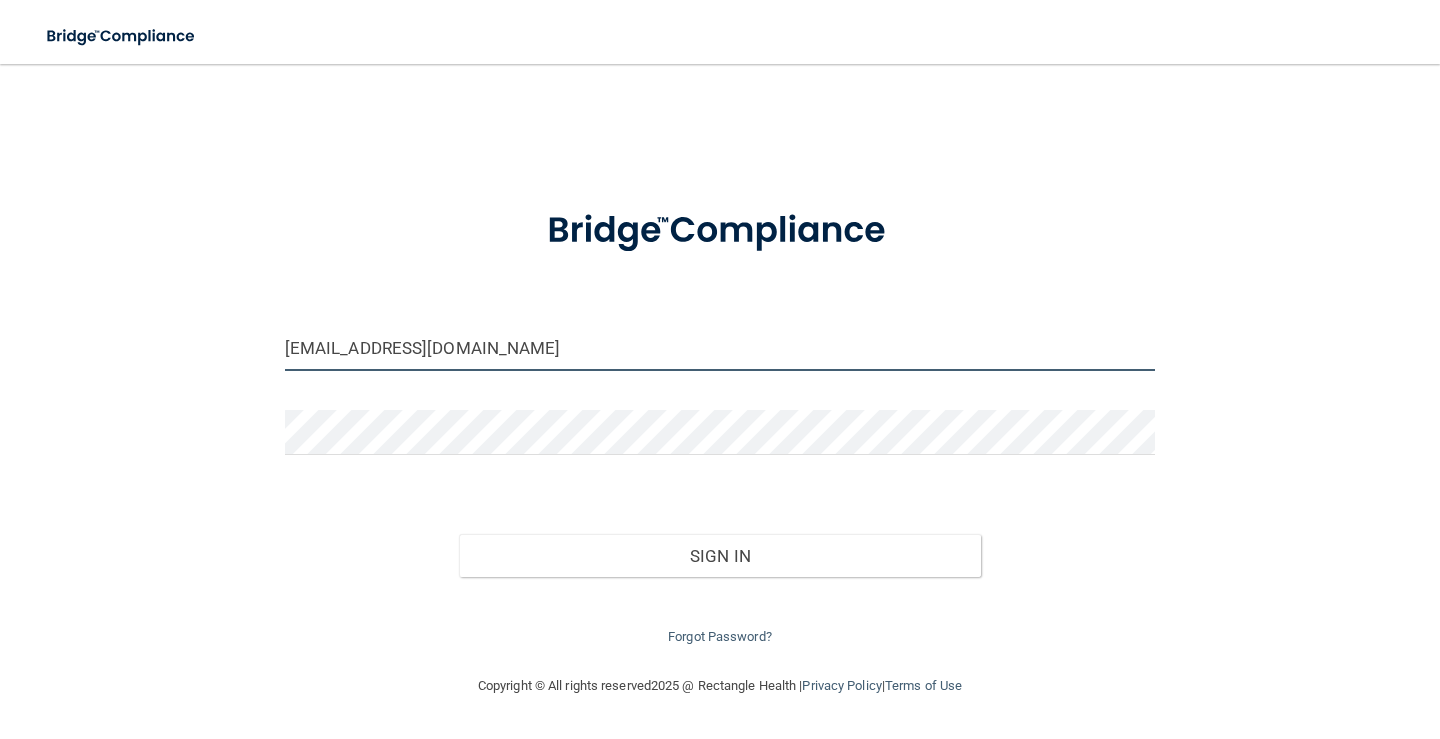 type on "[EMAIL_ADDRESS][DOMAIN_NAME]" 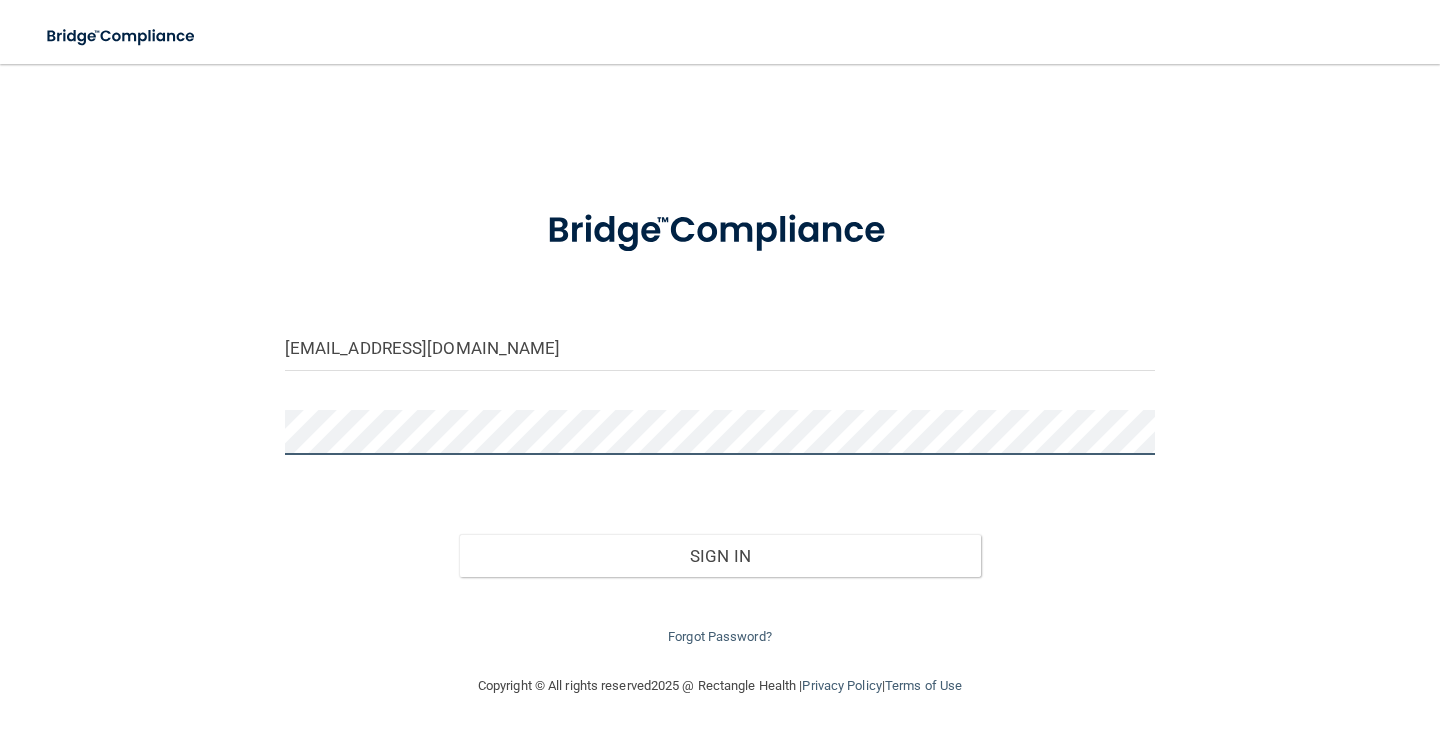 click on "admin@hunterellisdental.com                                    Invalid email/password.     You don't have permission to access that page.       Sign In            Forgot Password?" at bounding box center (720, 369) 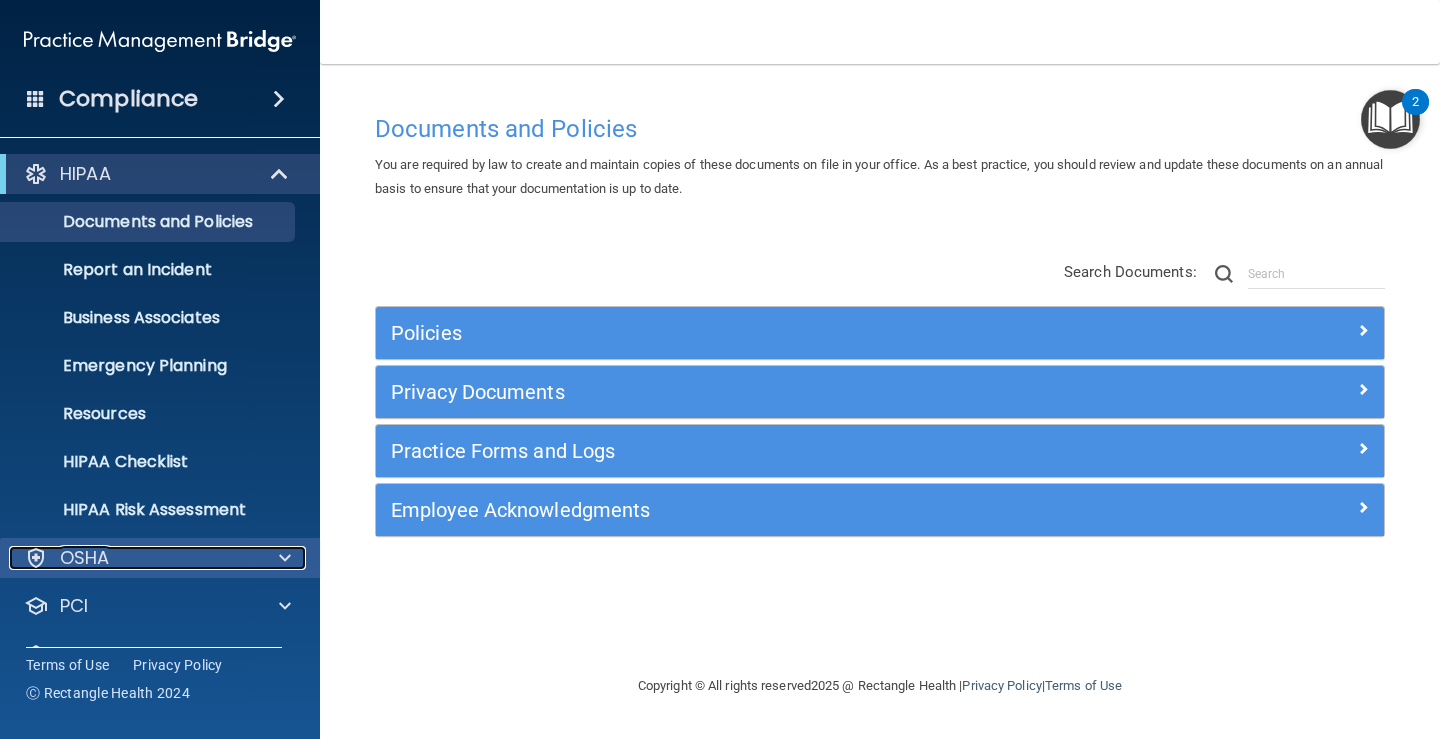 click on "OSHA" at bounding box center [85, 558] 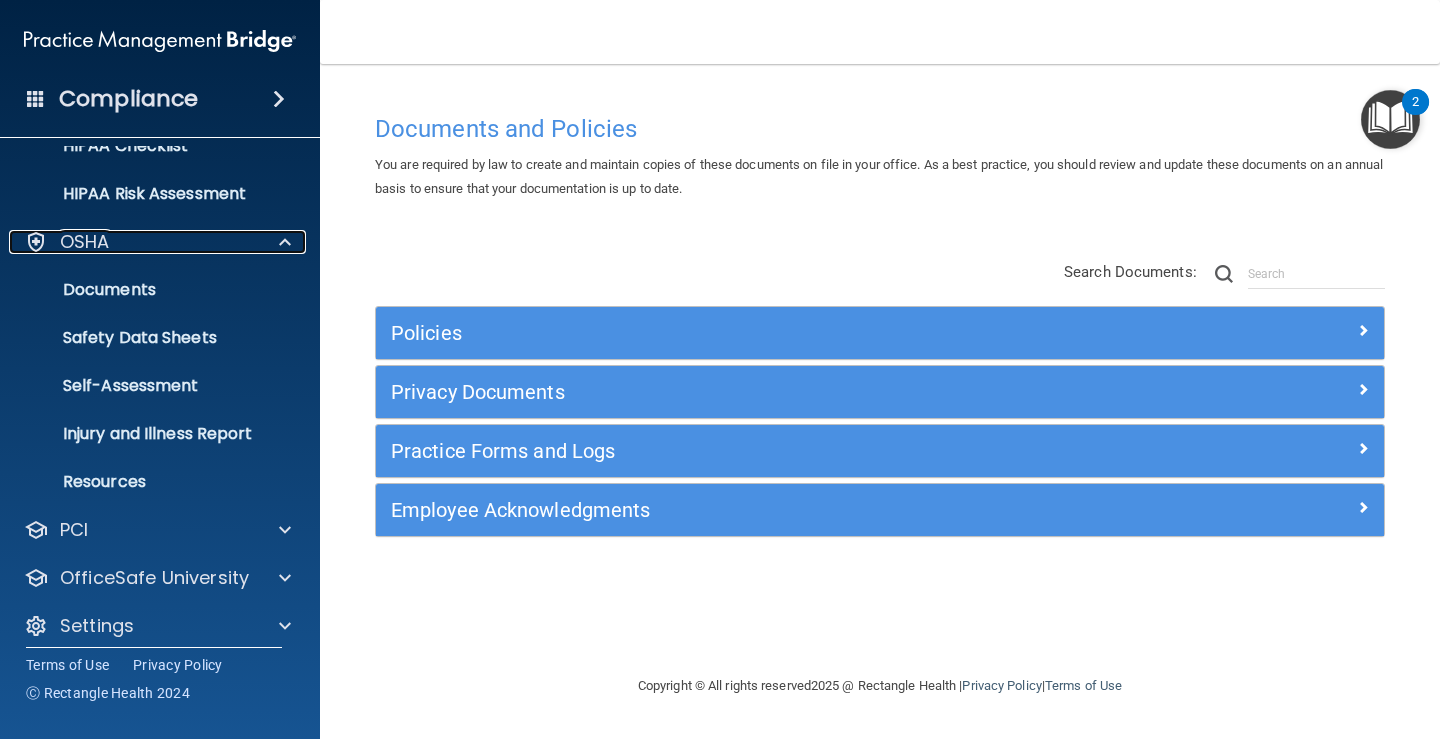 scroll, scrollTop: 331, scrollLeft: 0, axis: vertical 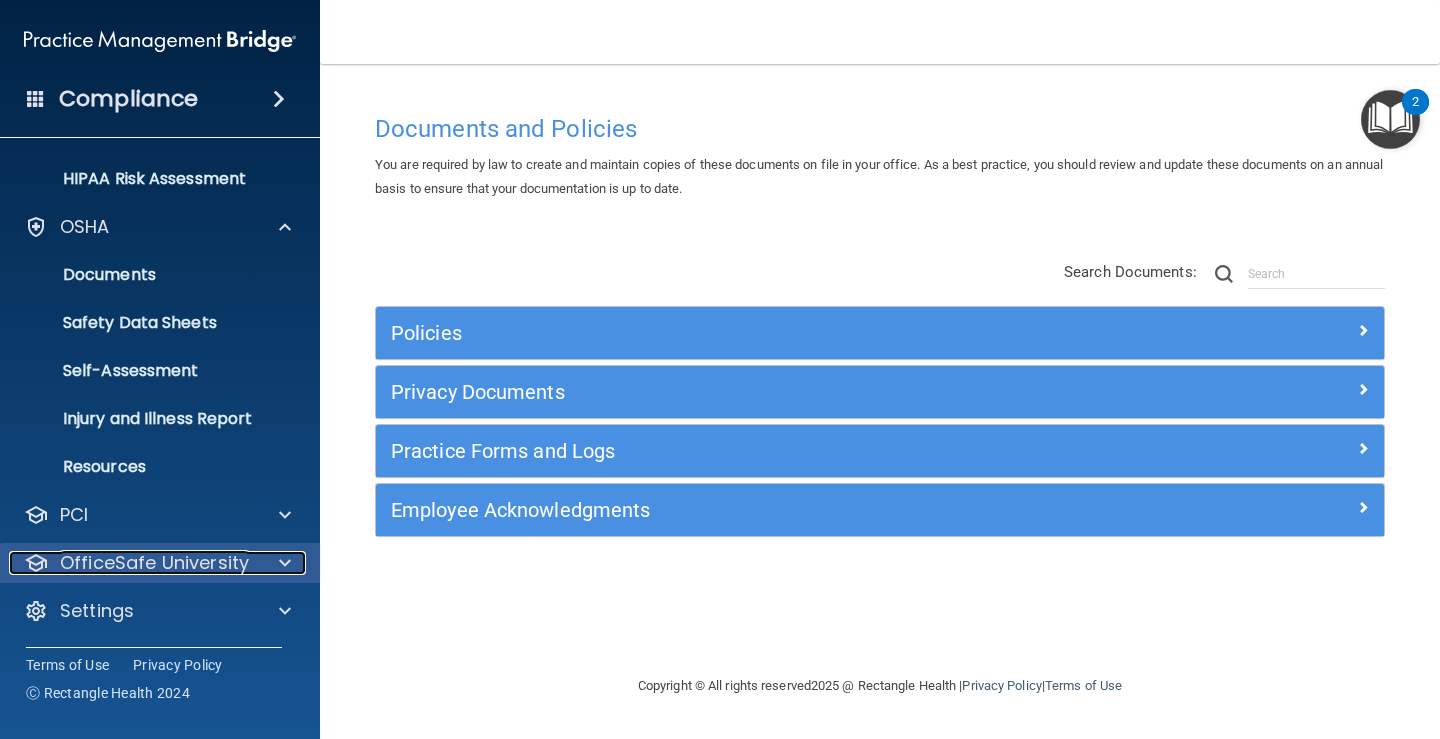click on "OfficeSafe University" at bounding box center [154, 563] 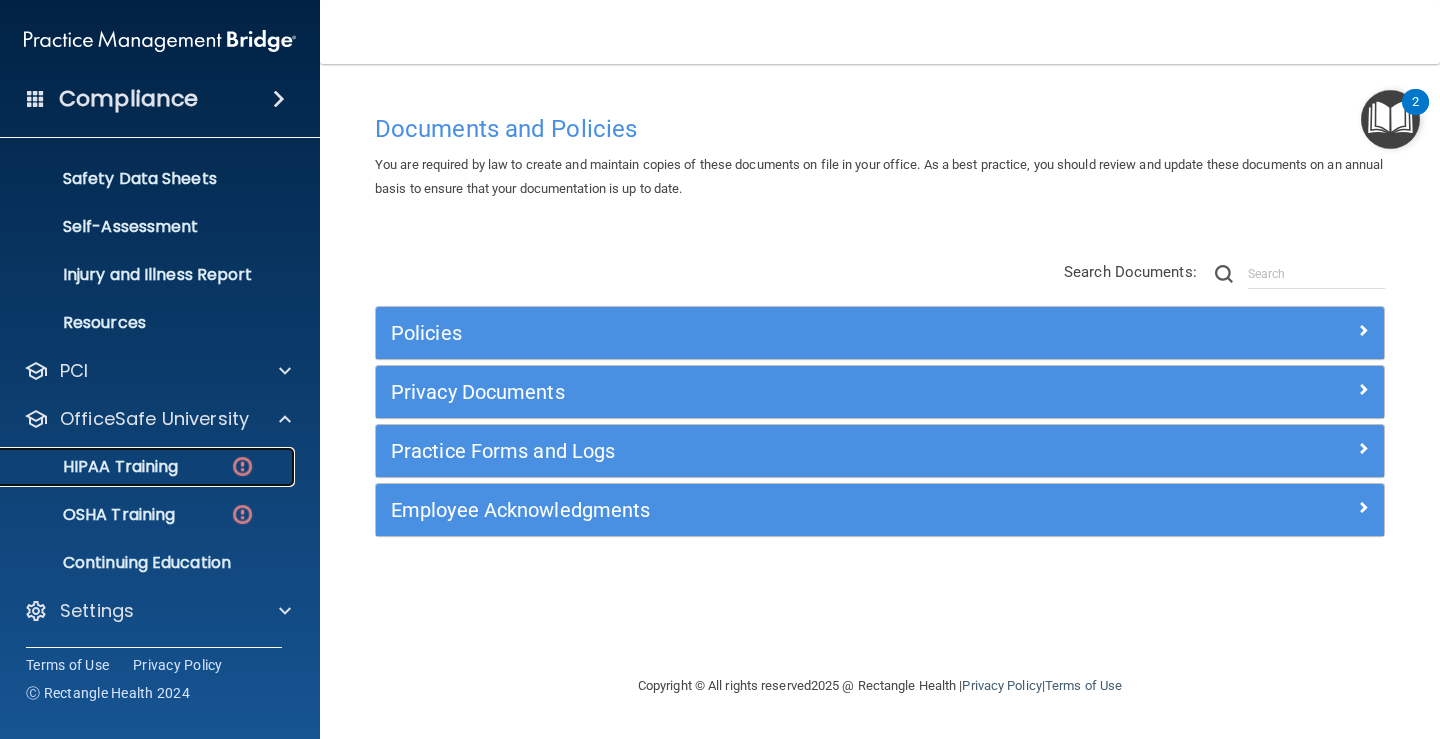 click on "HIPAA Training" at bounding box center (95, 467) 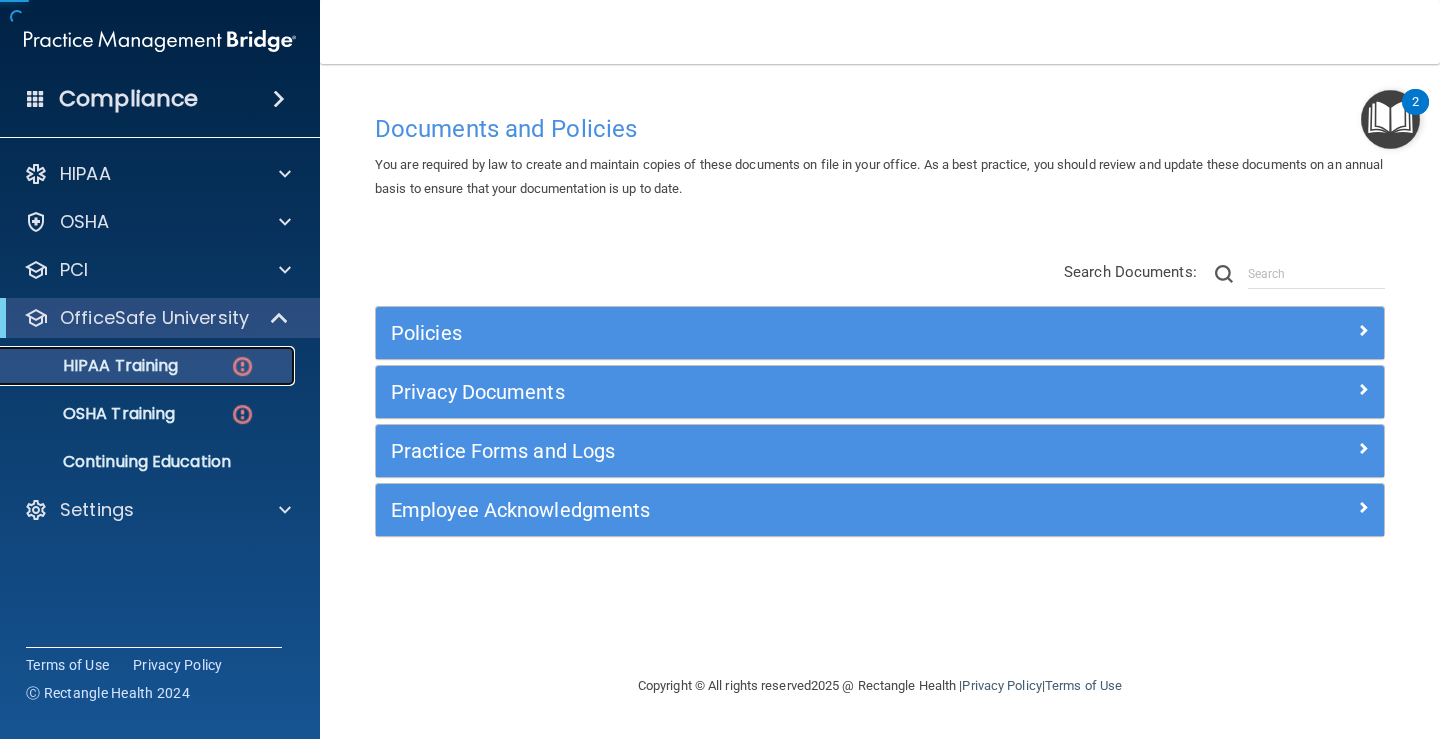 scroll, scrollTop: 0, scrollLeft: 0, axis: both 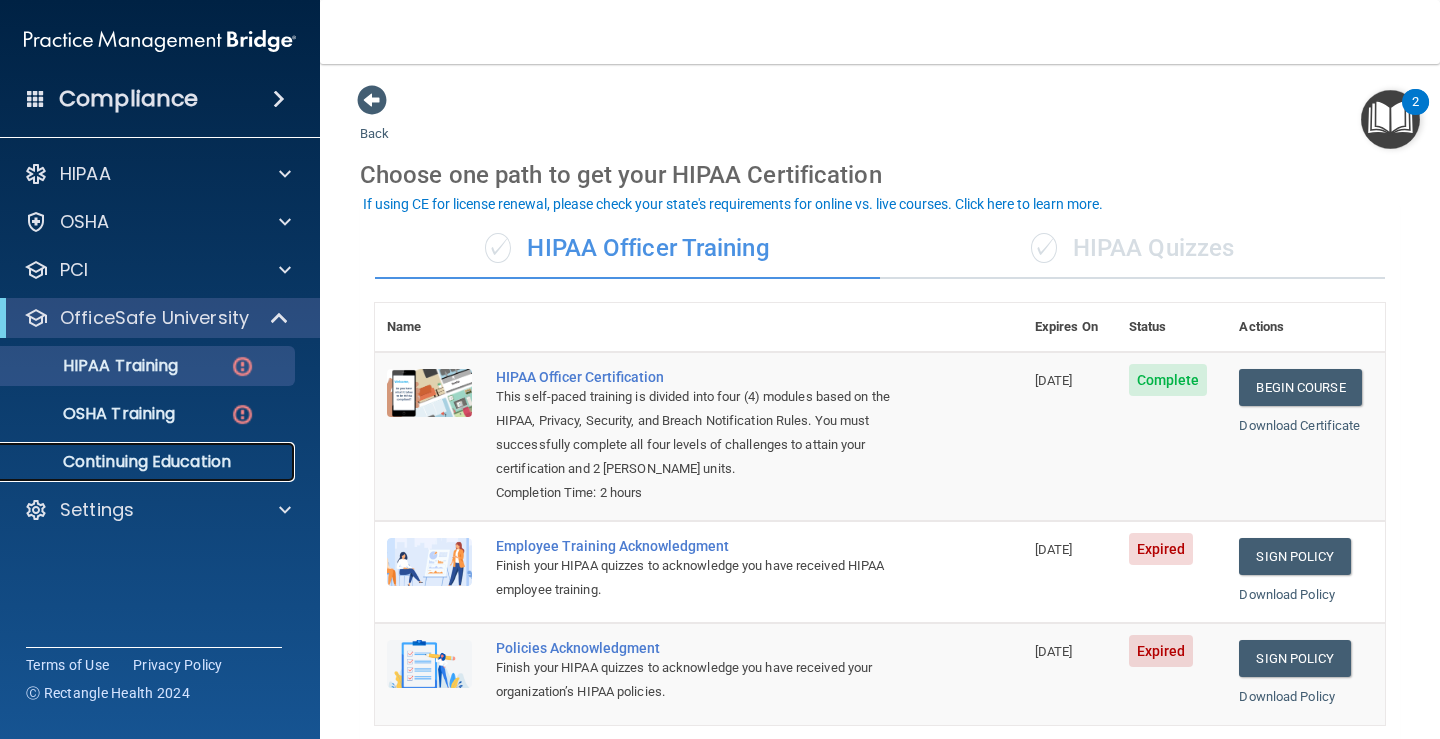 click on "Continuing Education" at bounding box center (149, 462) 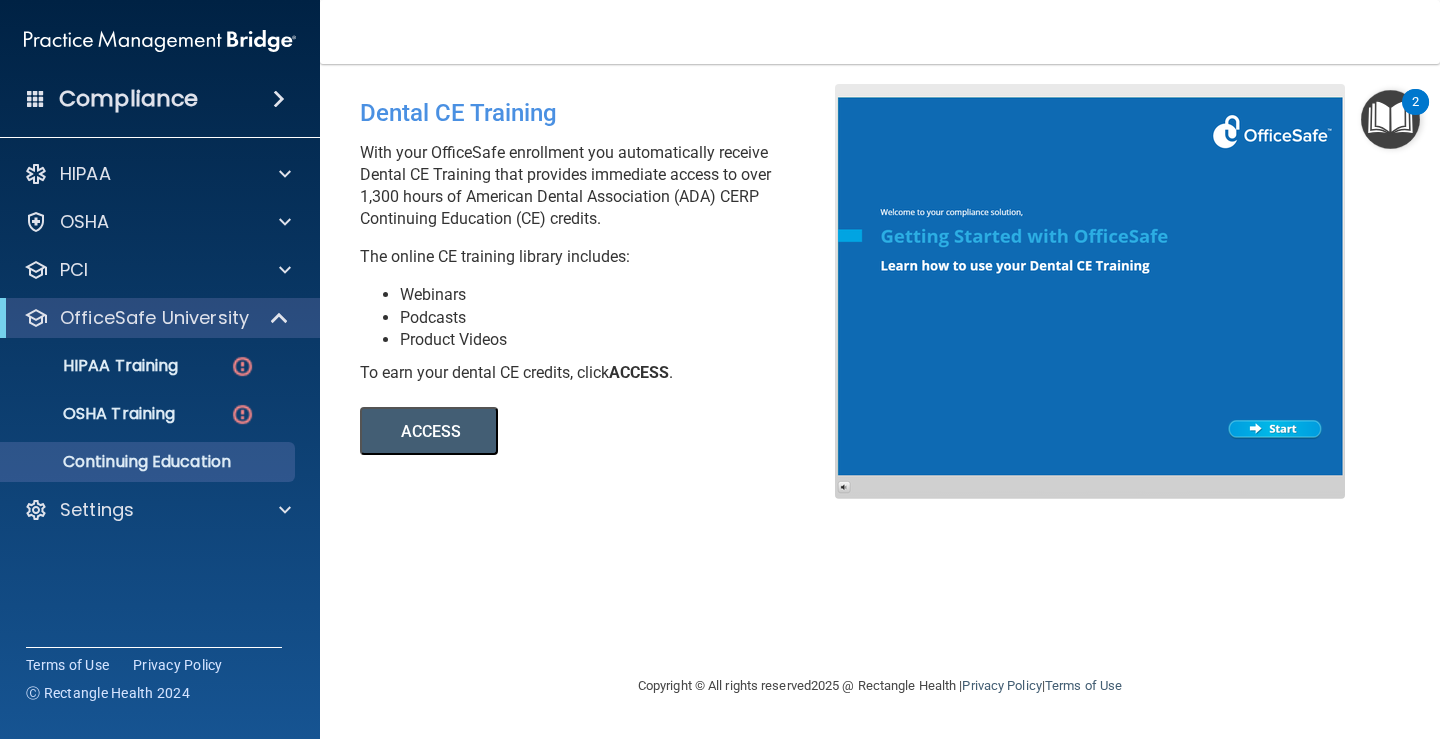 click on "ACCESS" at bounding box center [429, 431] 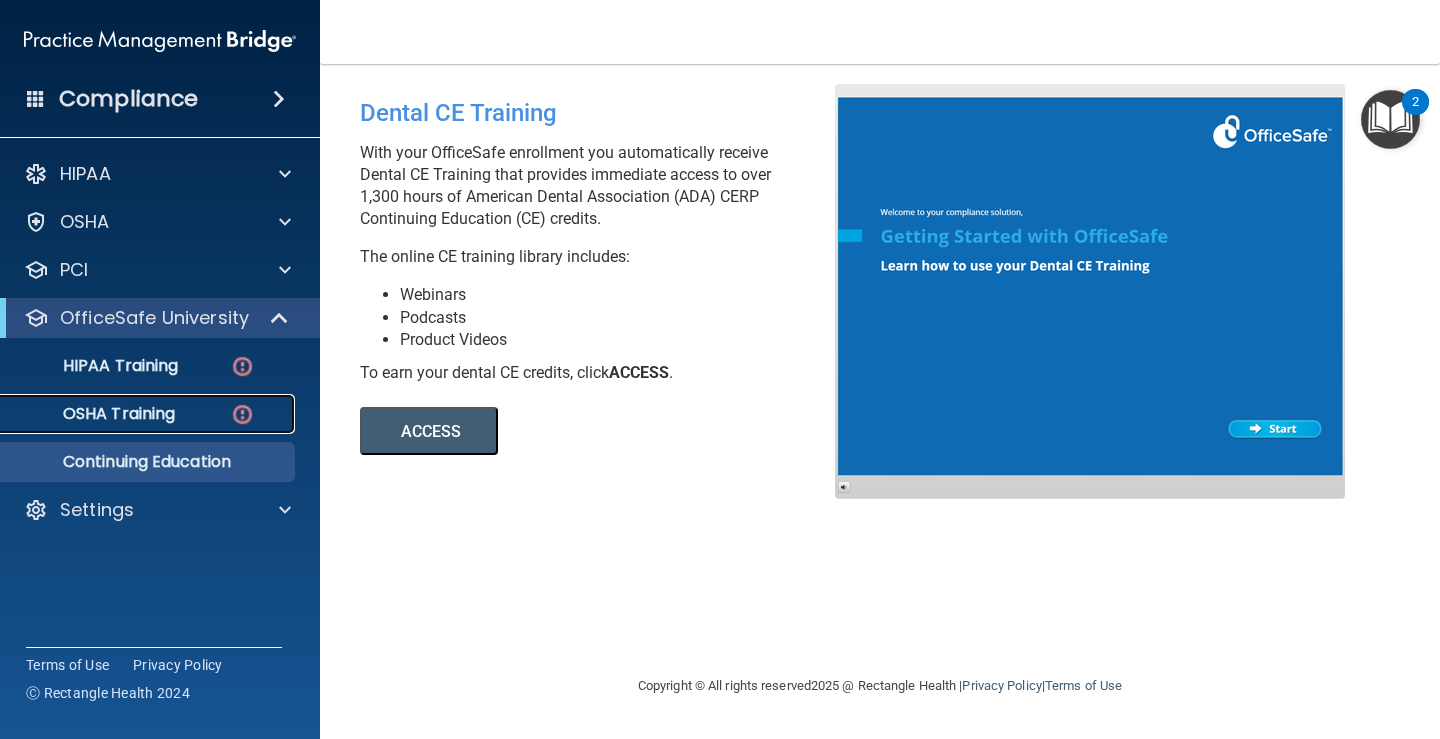 click on "OSHA Training" at bounding box center (94, 414) 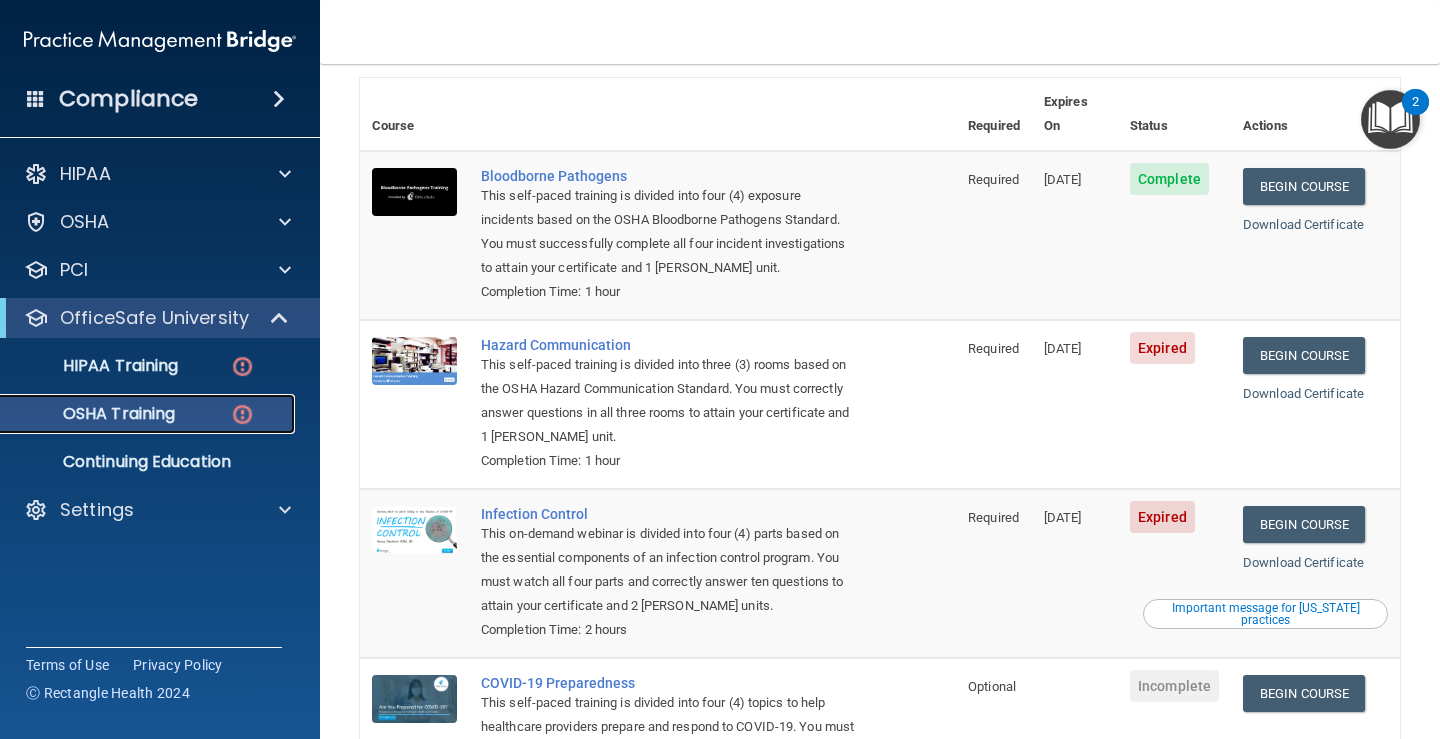 scroll, scrollTop: 0, scrollLeft: 0, axis: both 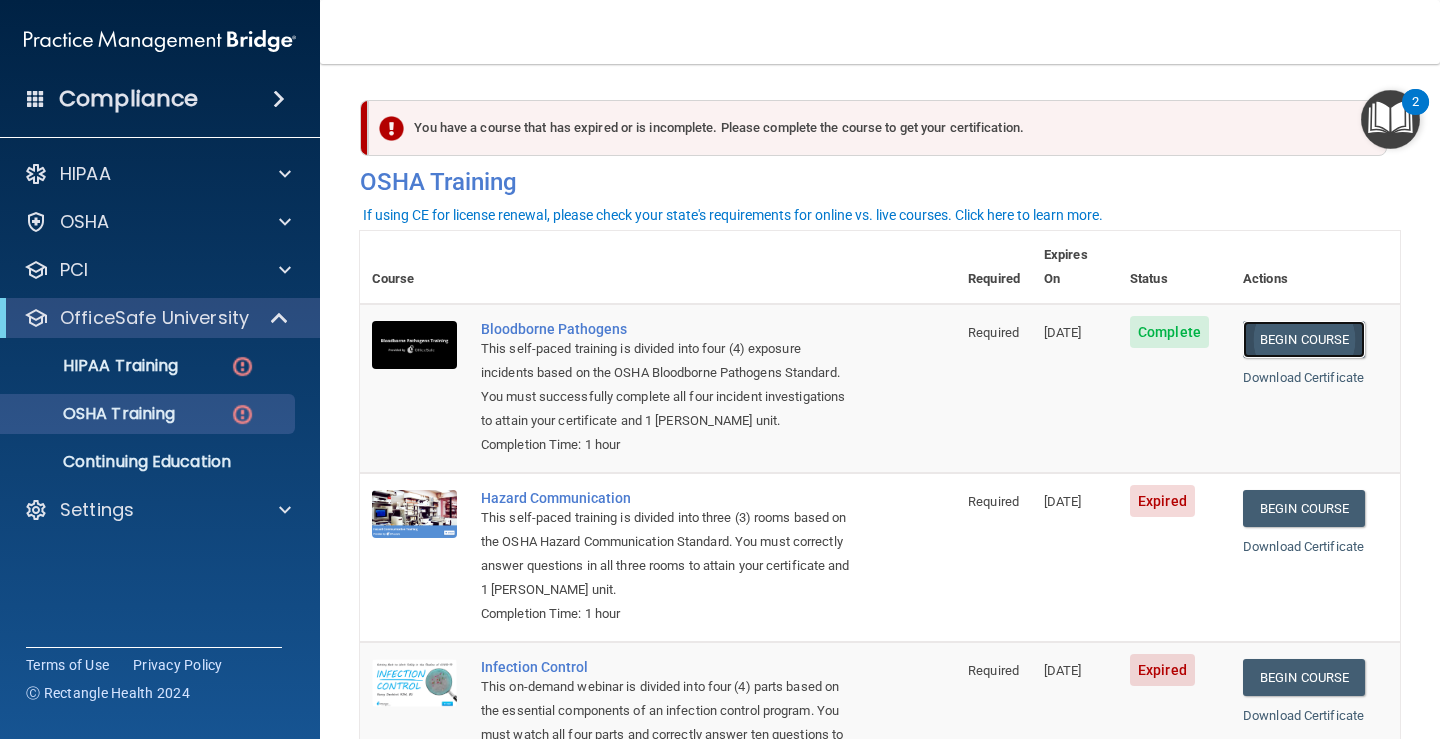 click on "Begin Course" at bounding box center (1304, 339) 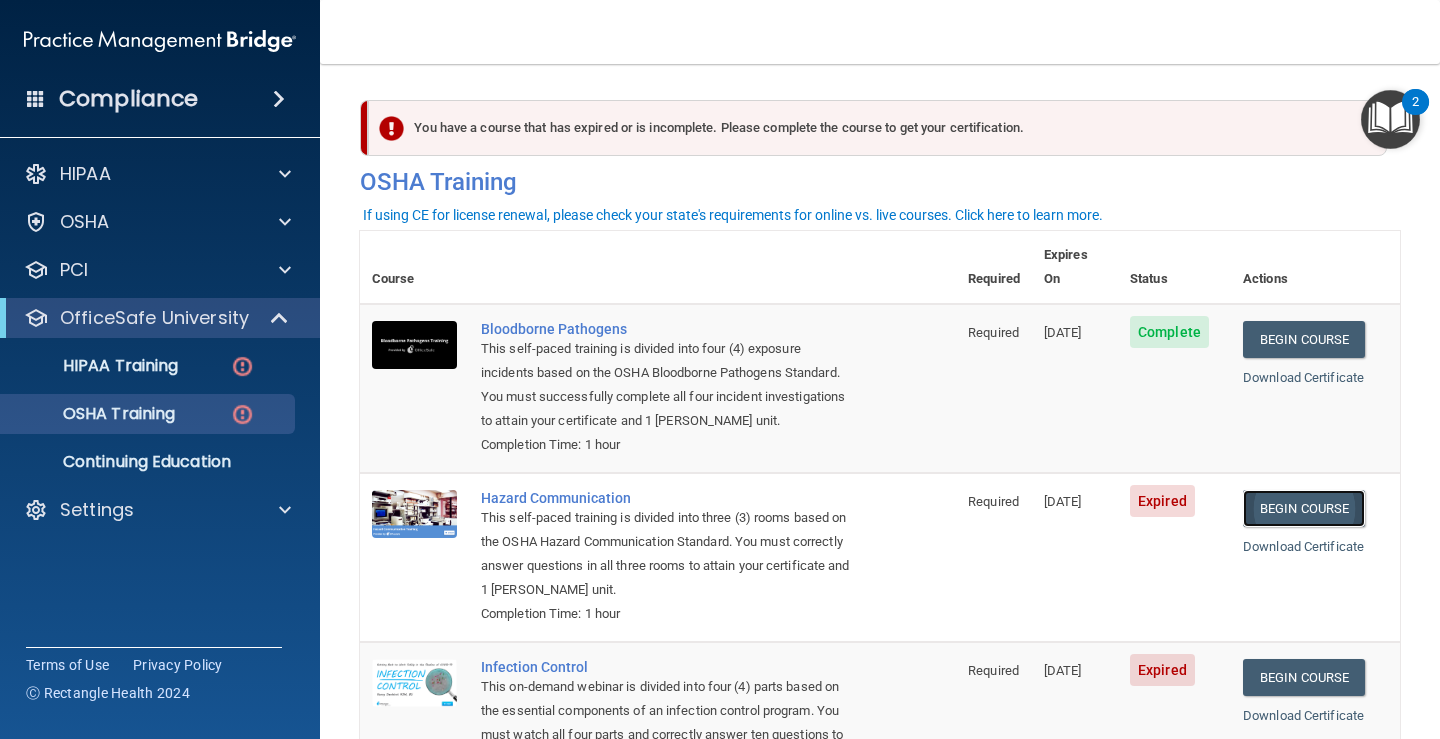 click on "Begin Course" at bounding box center [1304, 508] 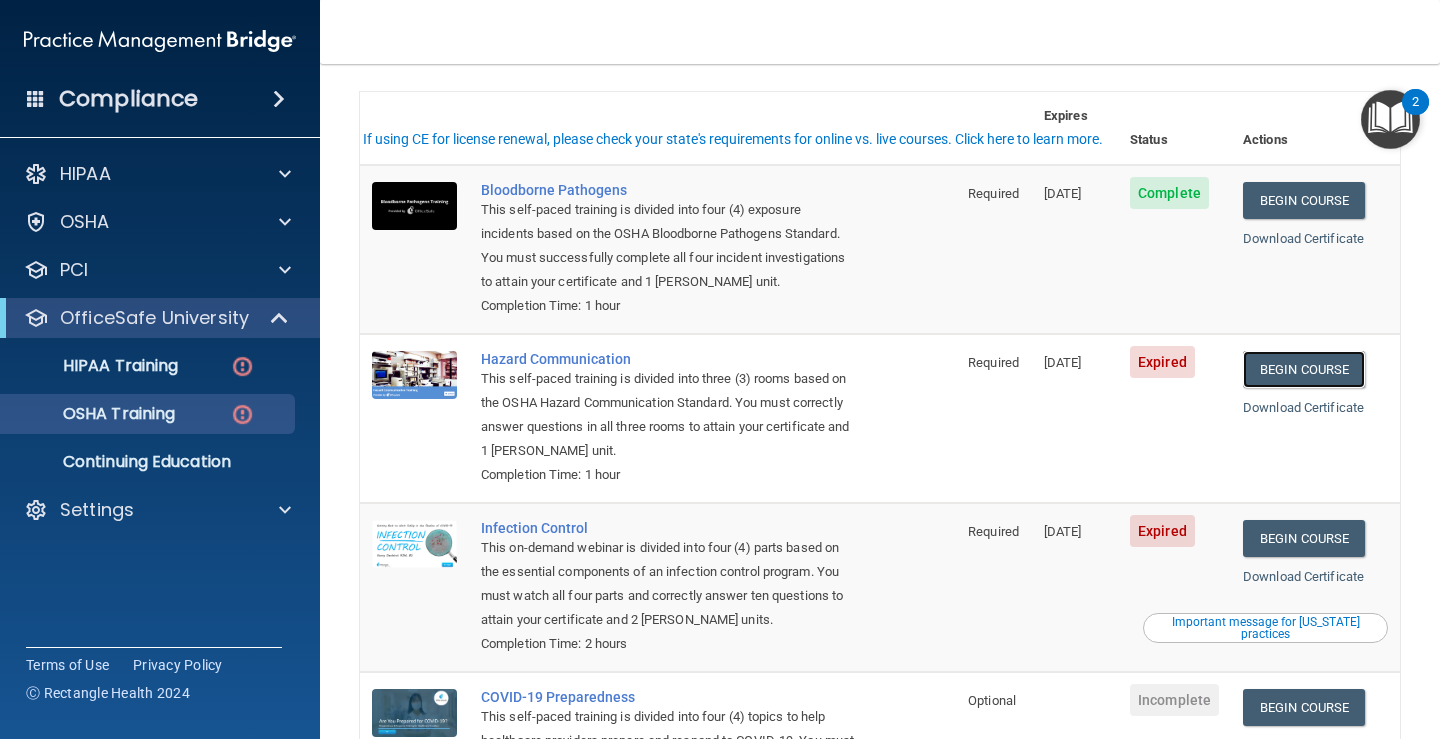 scroll, scrollTop: 0, scrollLeft: 0, axis: both 